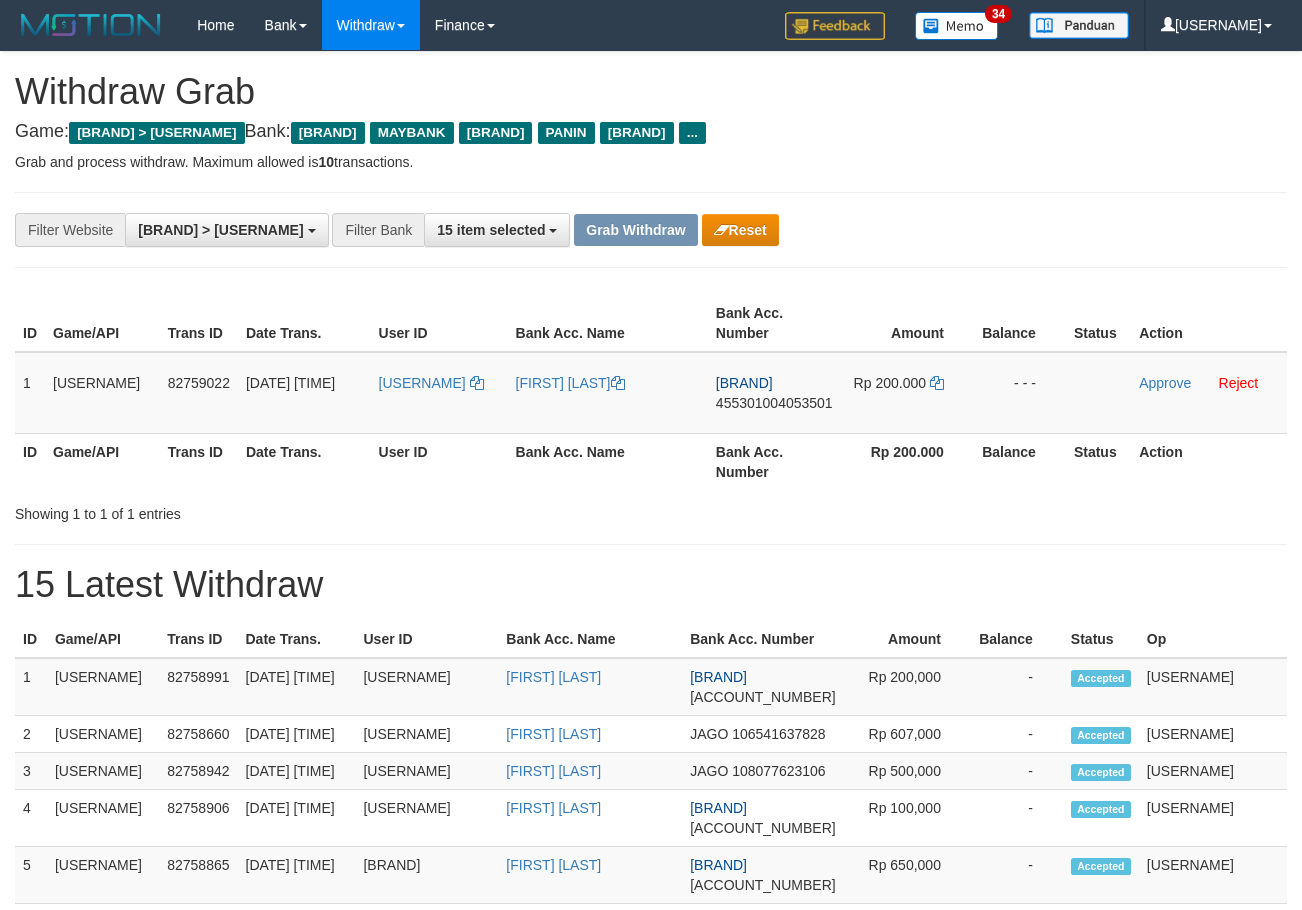 scroll, scrollTop: 0, scrollLeft: 0, axis: both 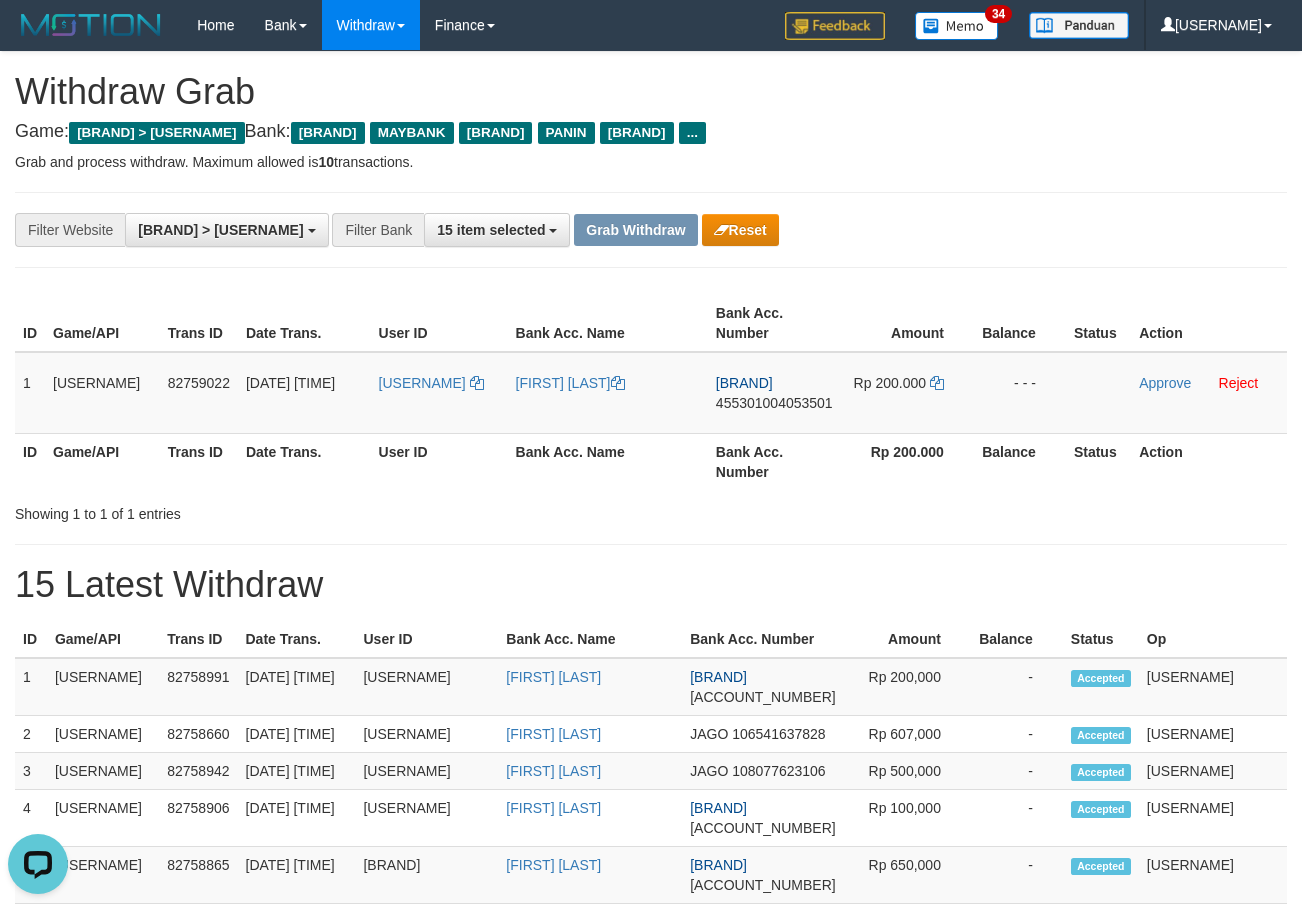 click on "15 Latest Withdraw" at bounding box center [651, 585] 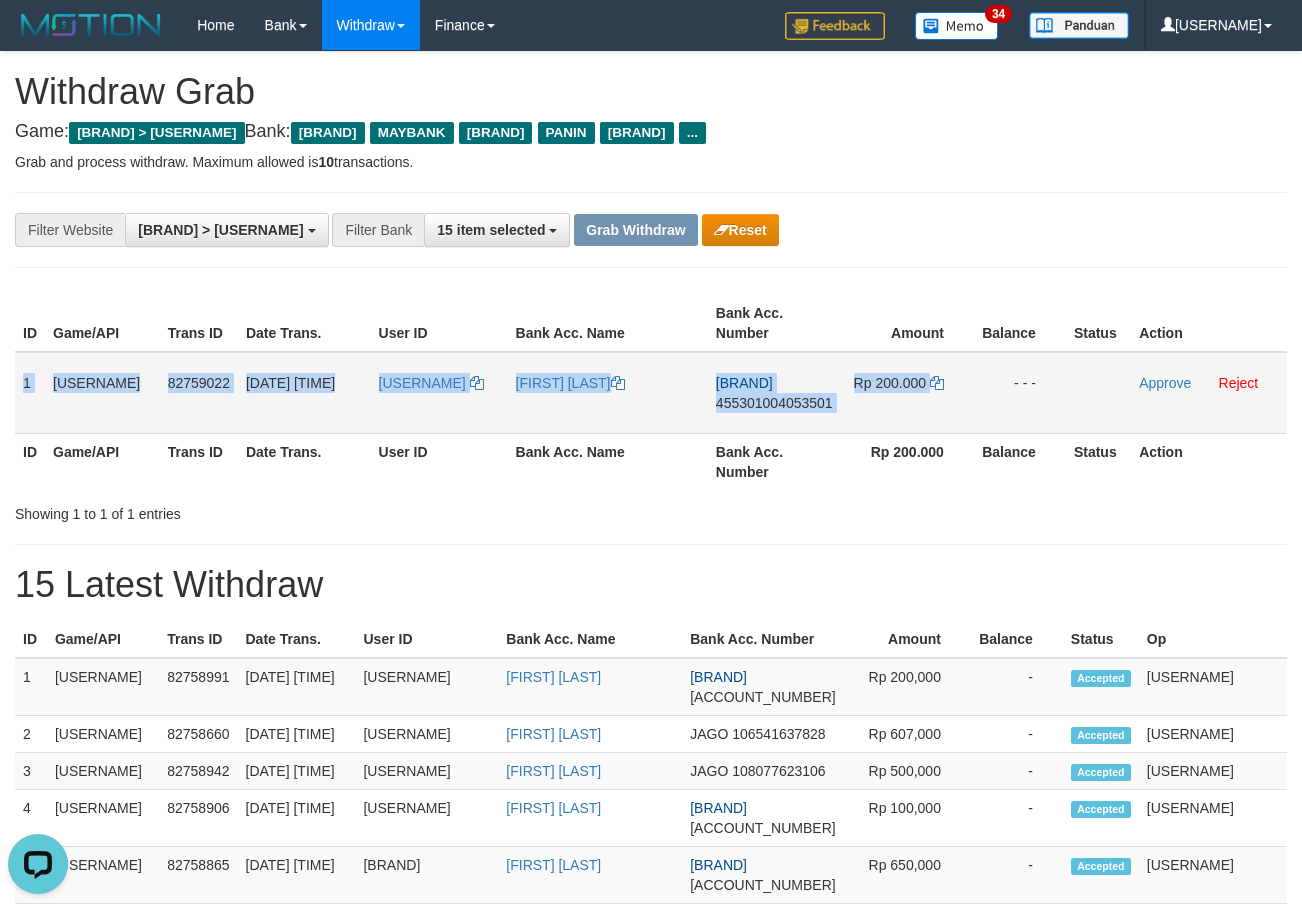 drag, startPoint x: 23, startPoint y: 387, endPoint x: 996, endPoint y: 409, distance: 973.24866 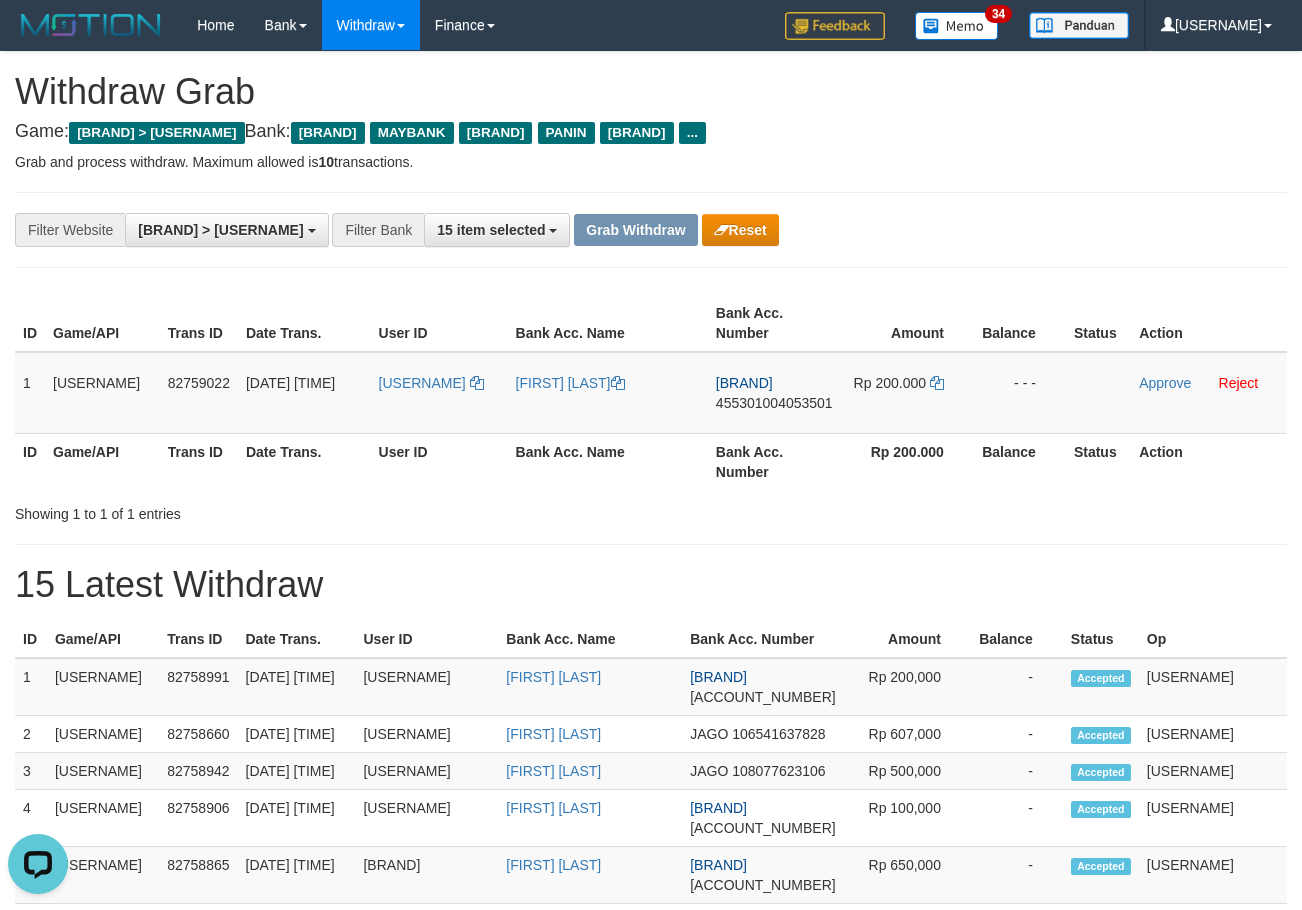 click on "**********" at bounding box center [651, 1063] 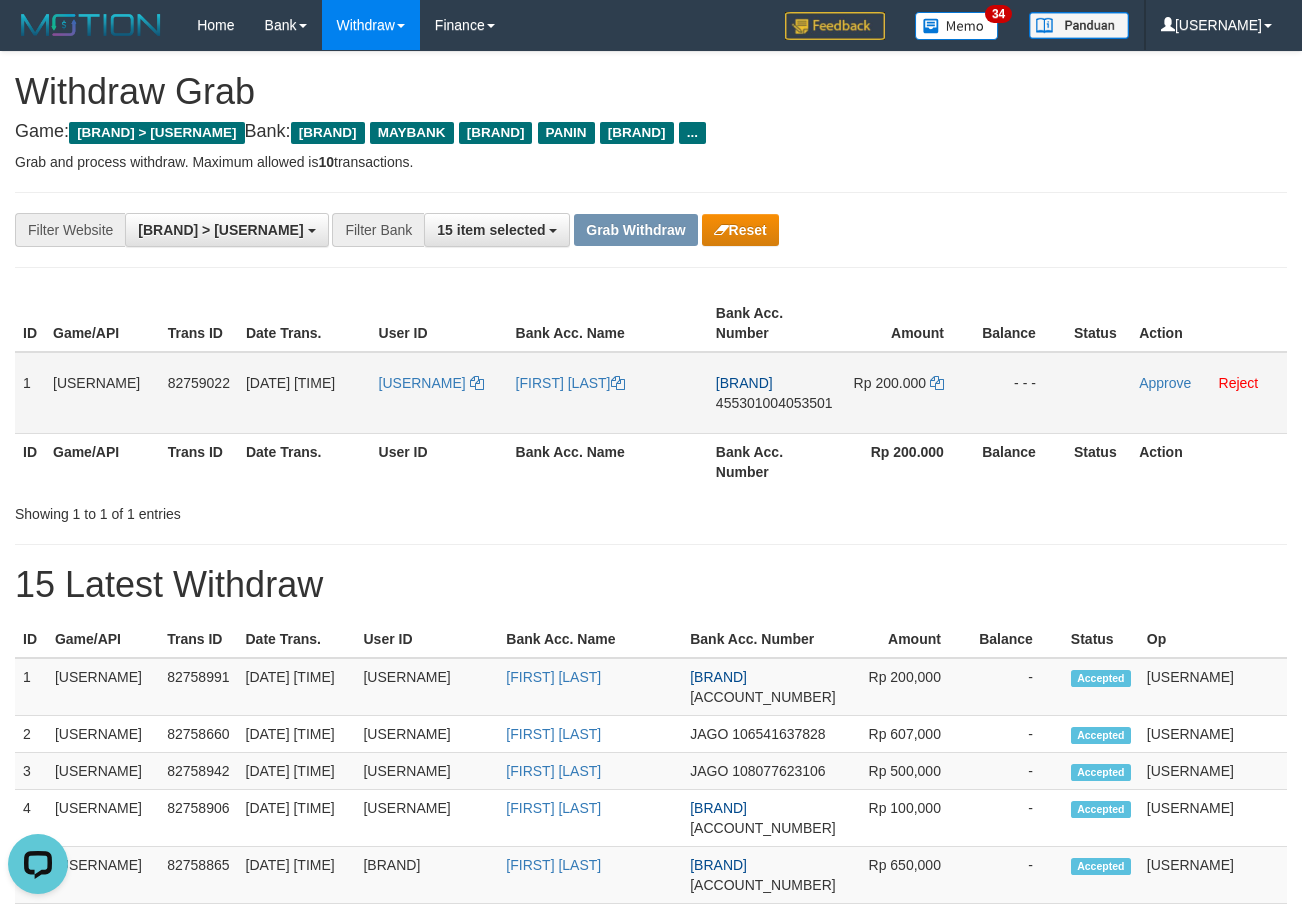 click on "BRI
455301004053501" at bounding box center (774, 393) 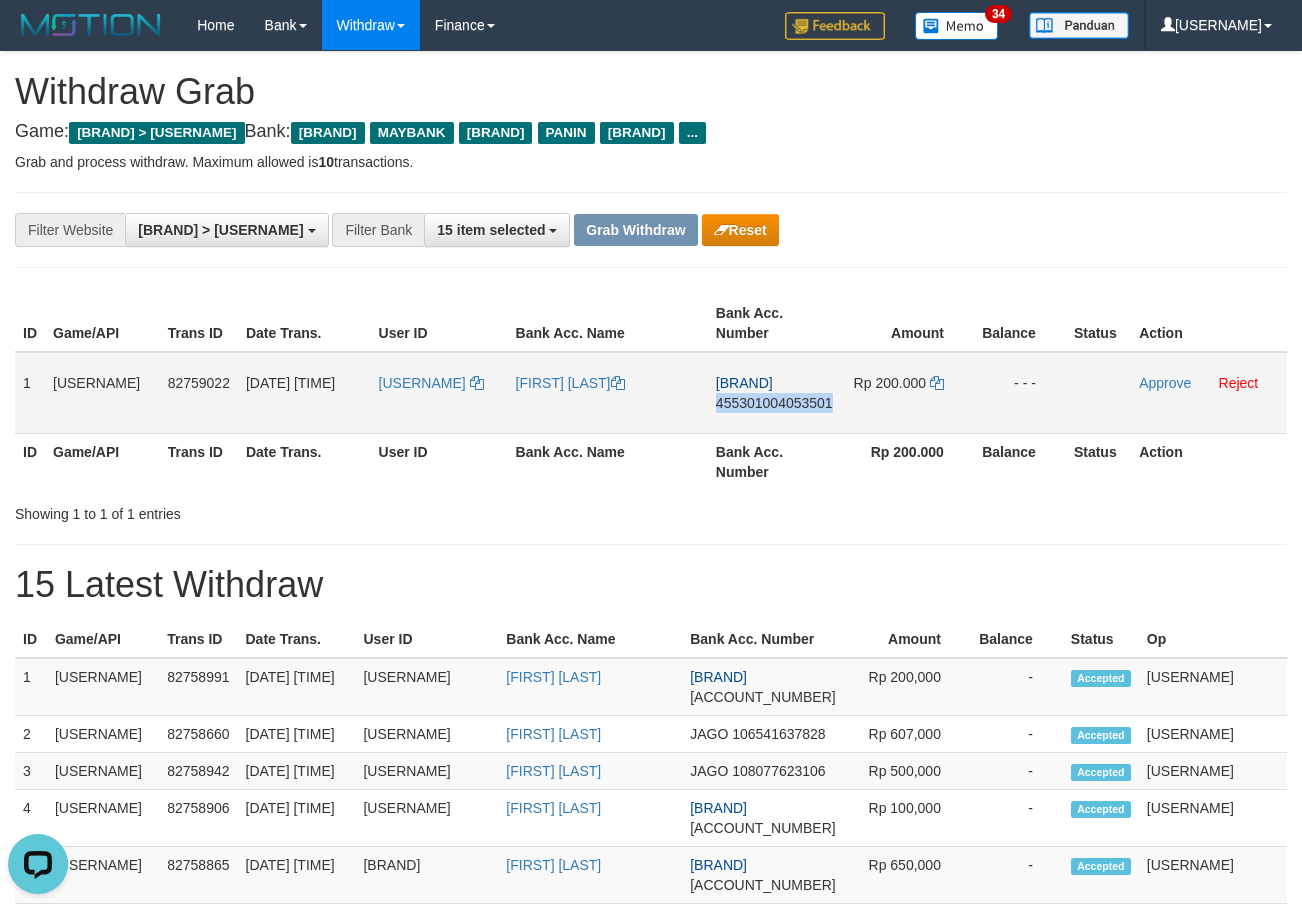 click on "BRI
455301004053501" at bounding box center (774, 393) 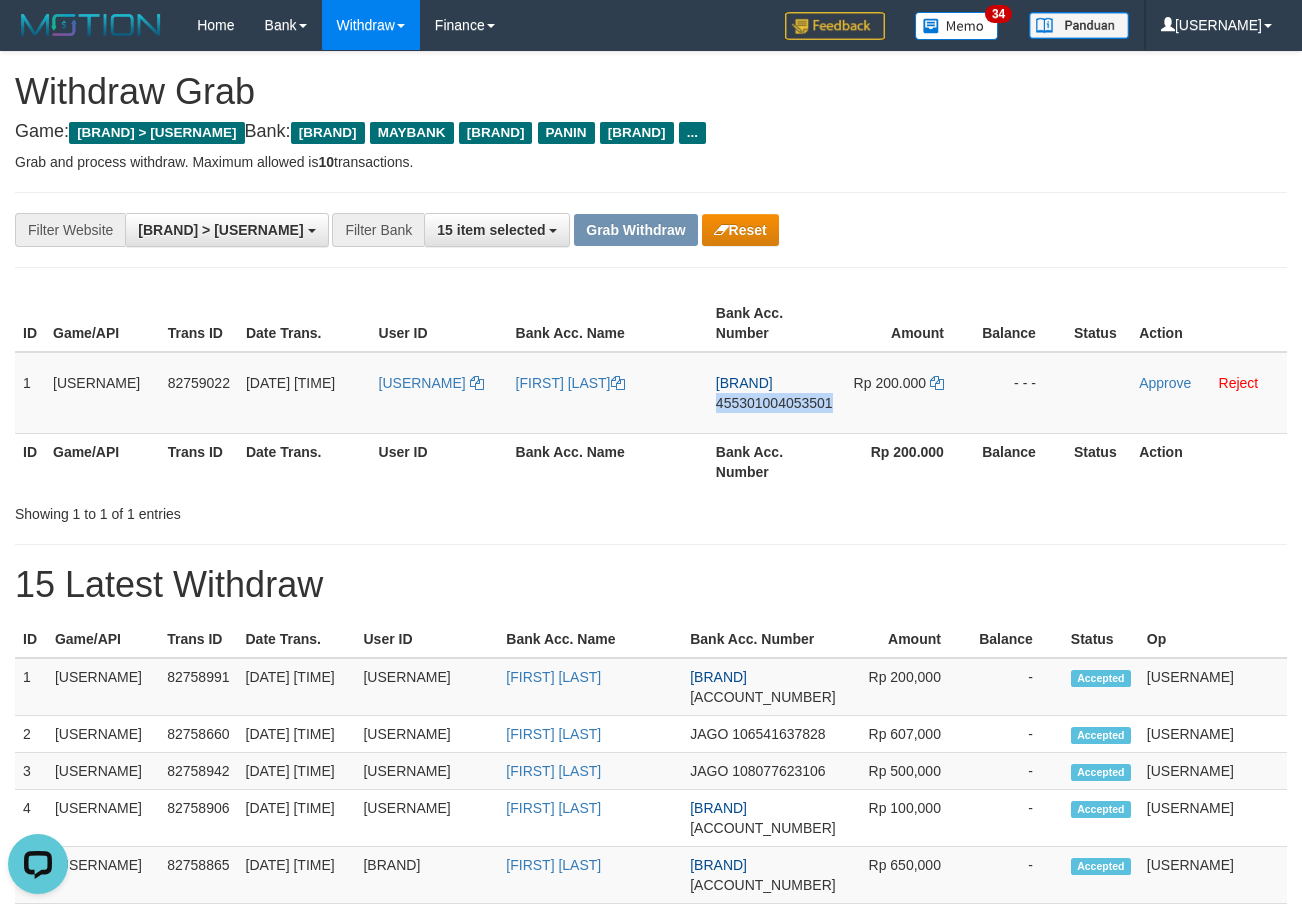 copy on "[NUMBER]" 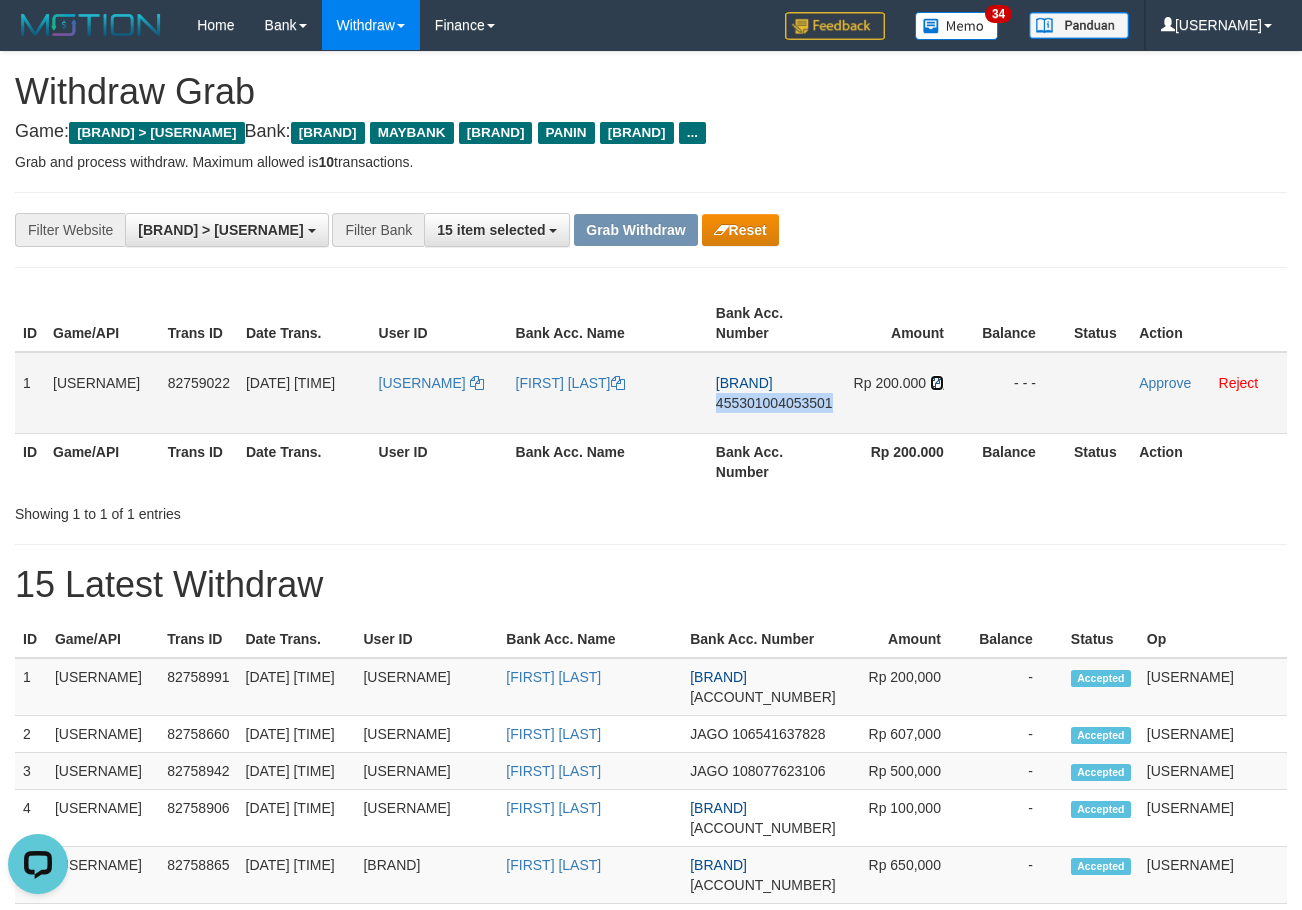 click at bounding box center (618, 383) 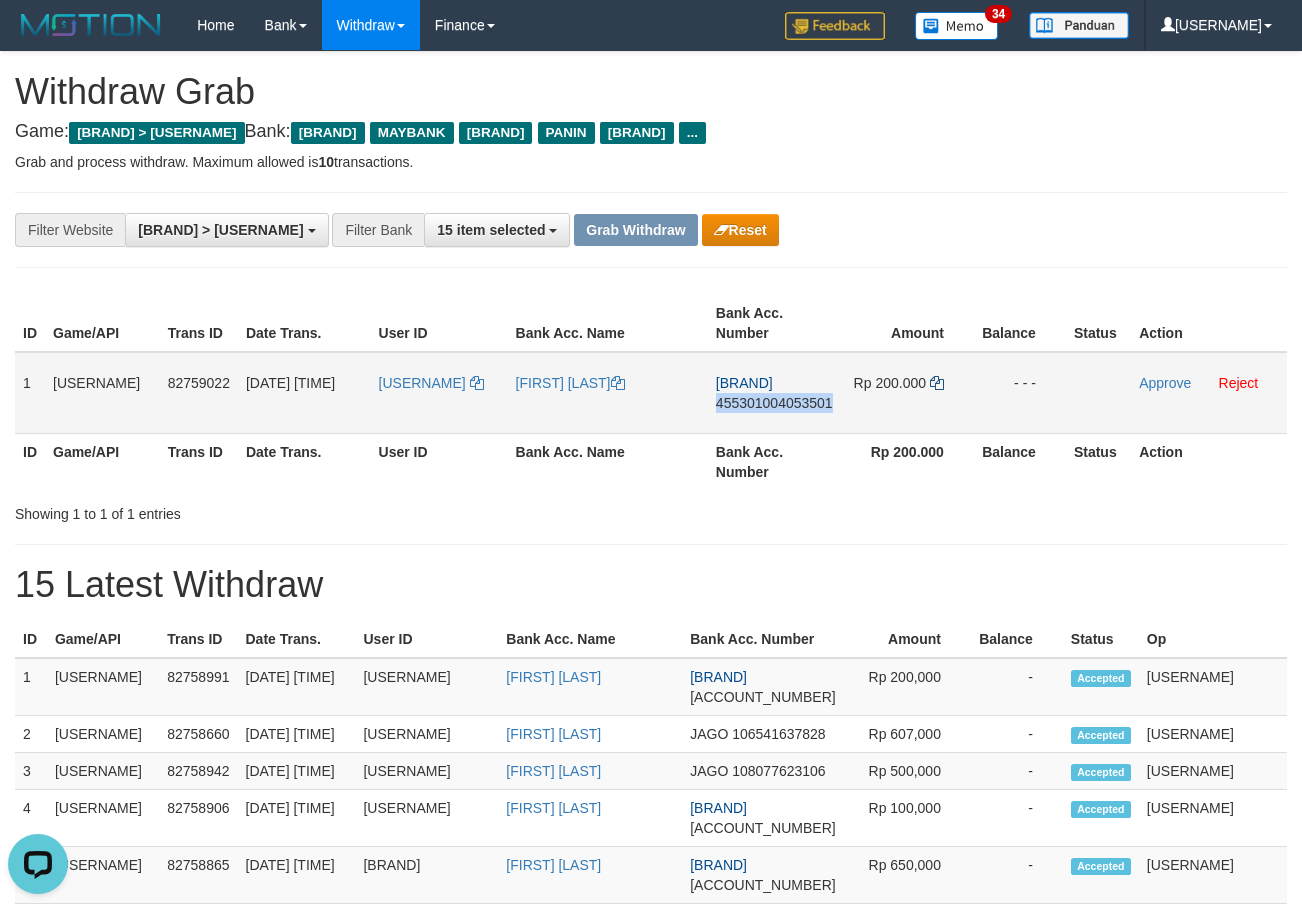 copy on "[NUMBER]" 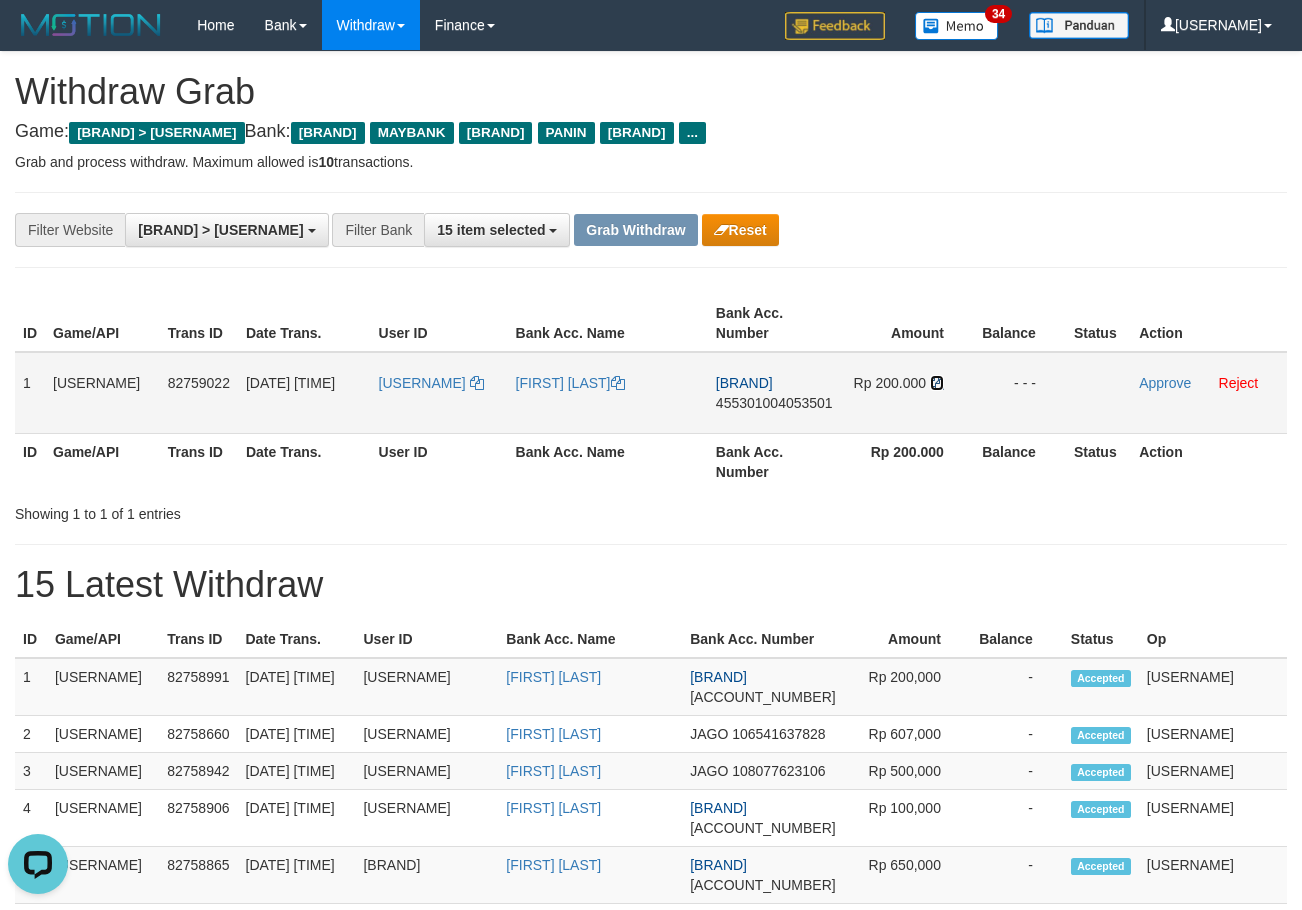 click at bounding box center (618, 383) 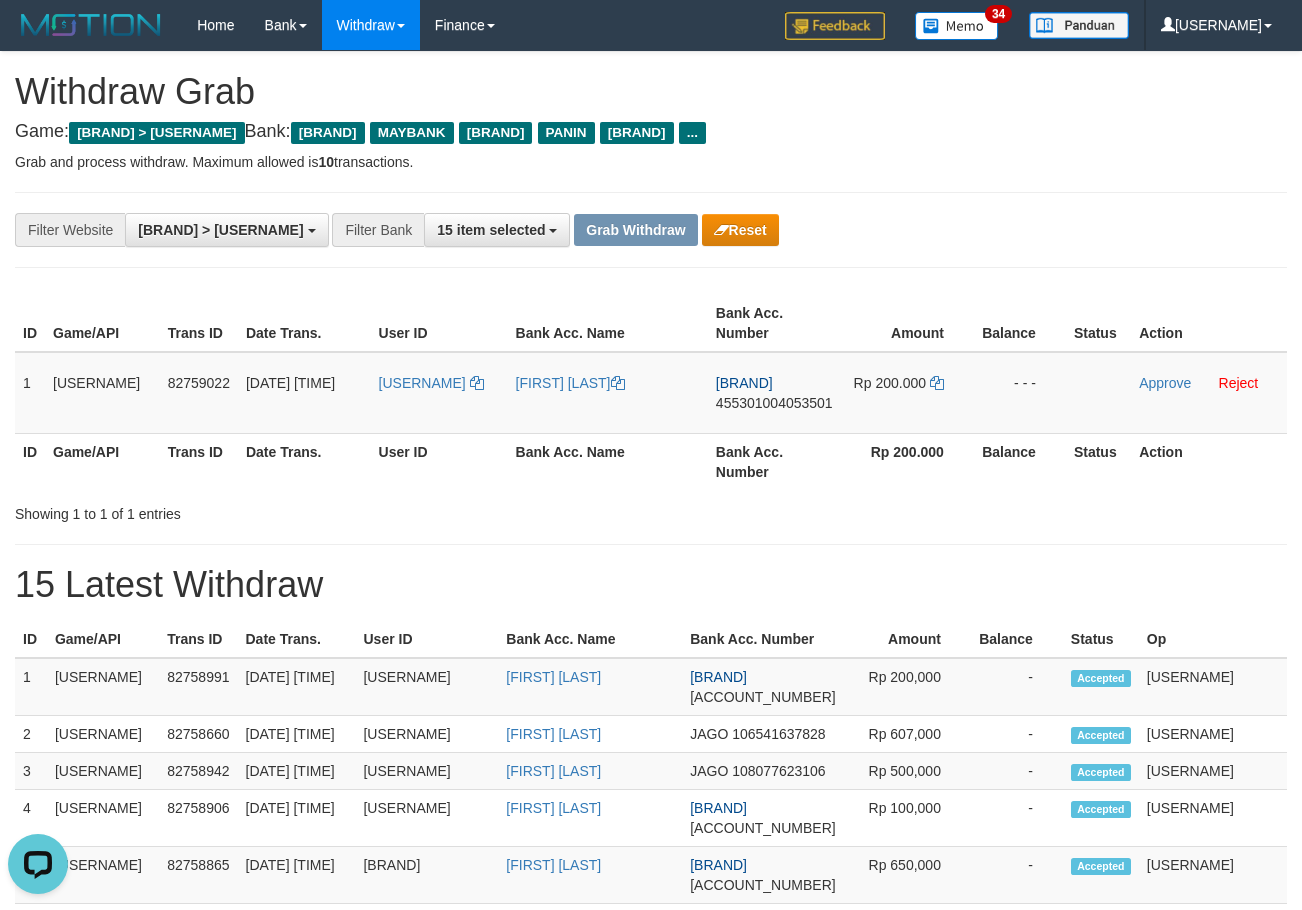 click on "**********" at bounding box center (651, 1063) 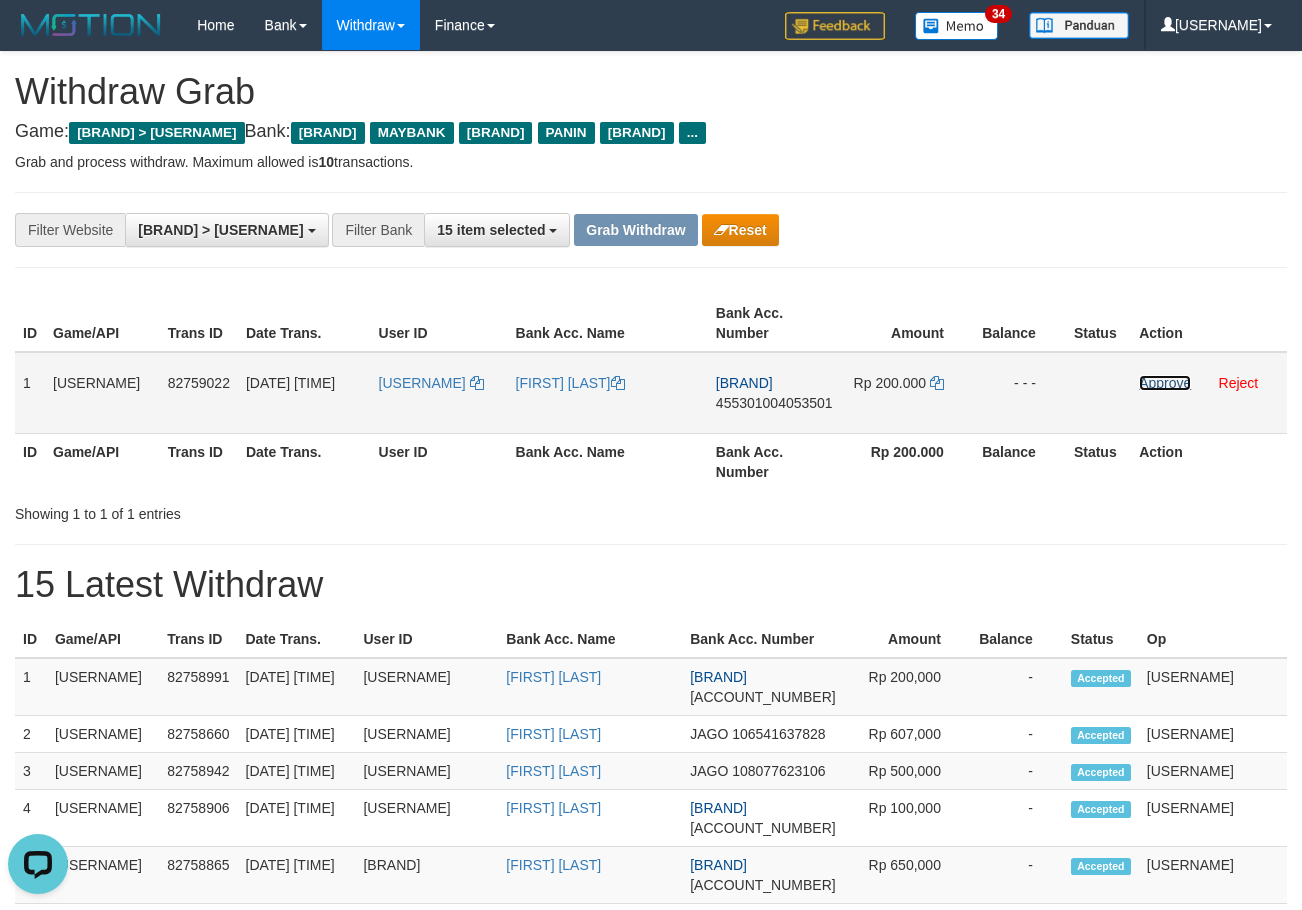 click on "Approve" at bounding box center (1165, 383) 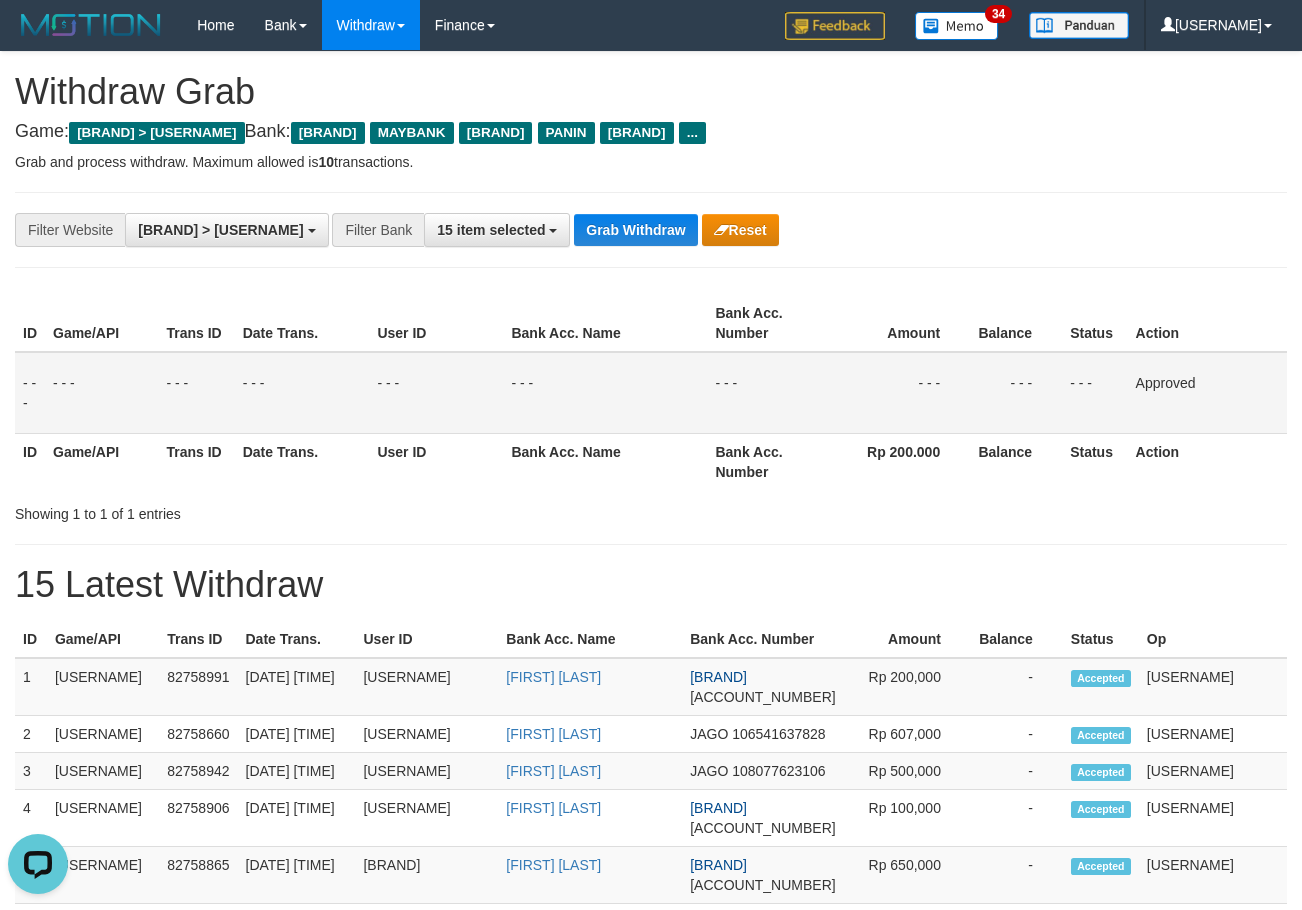 click on "Rp 200.000" at bounding box center (903, 461) 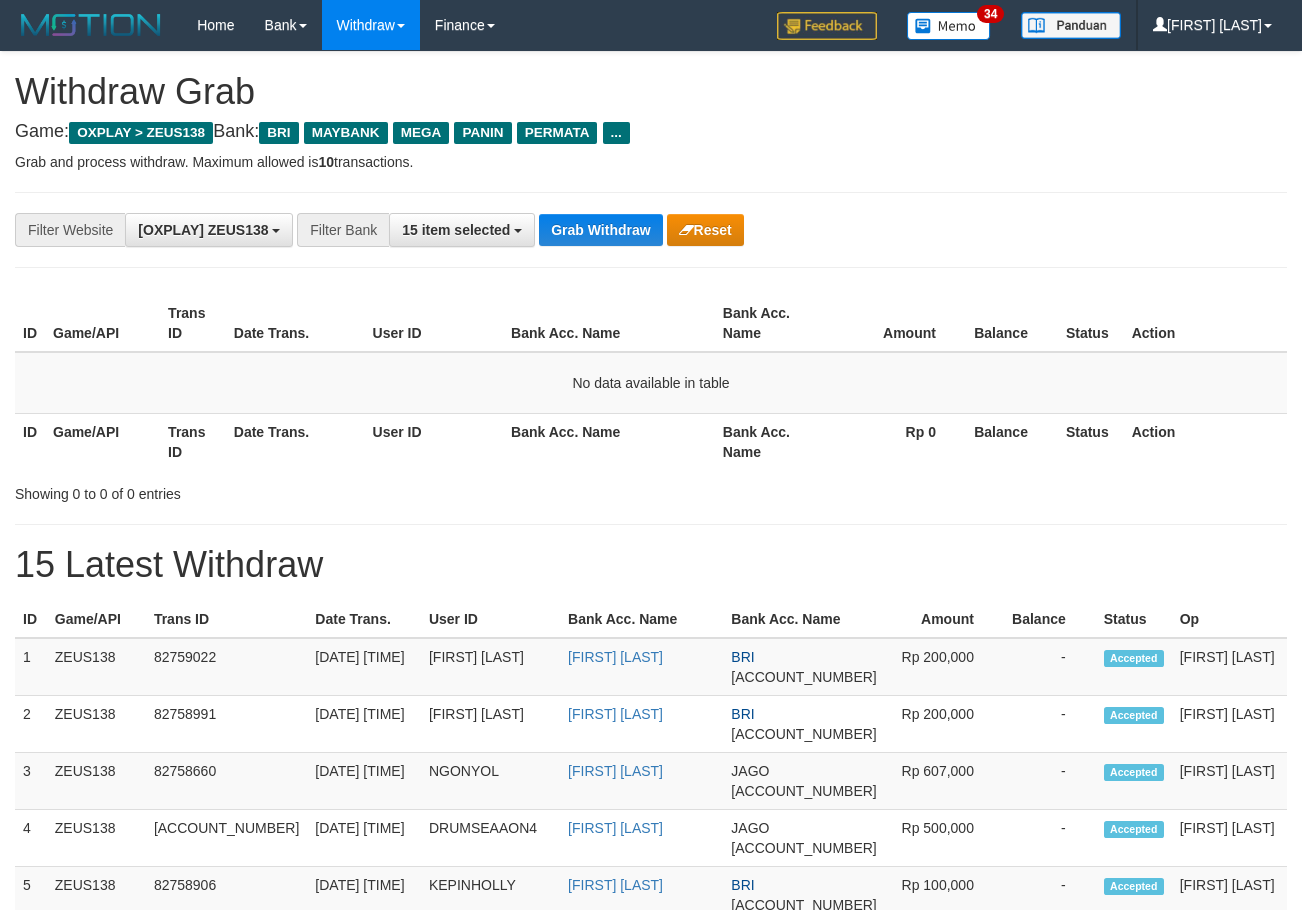 scroll, scrollTop: 0, scrollLeft: 0, axis: both 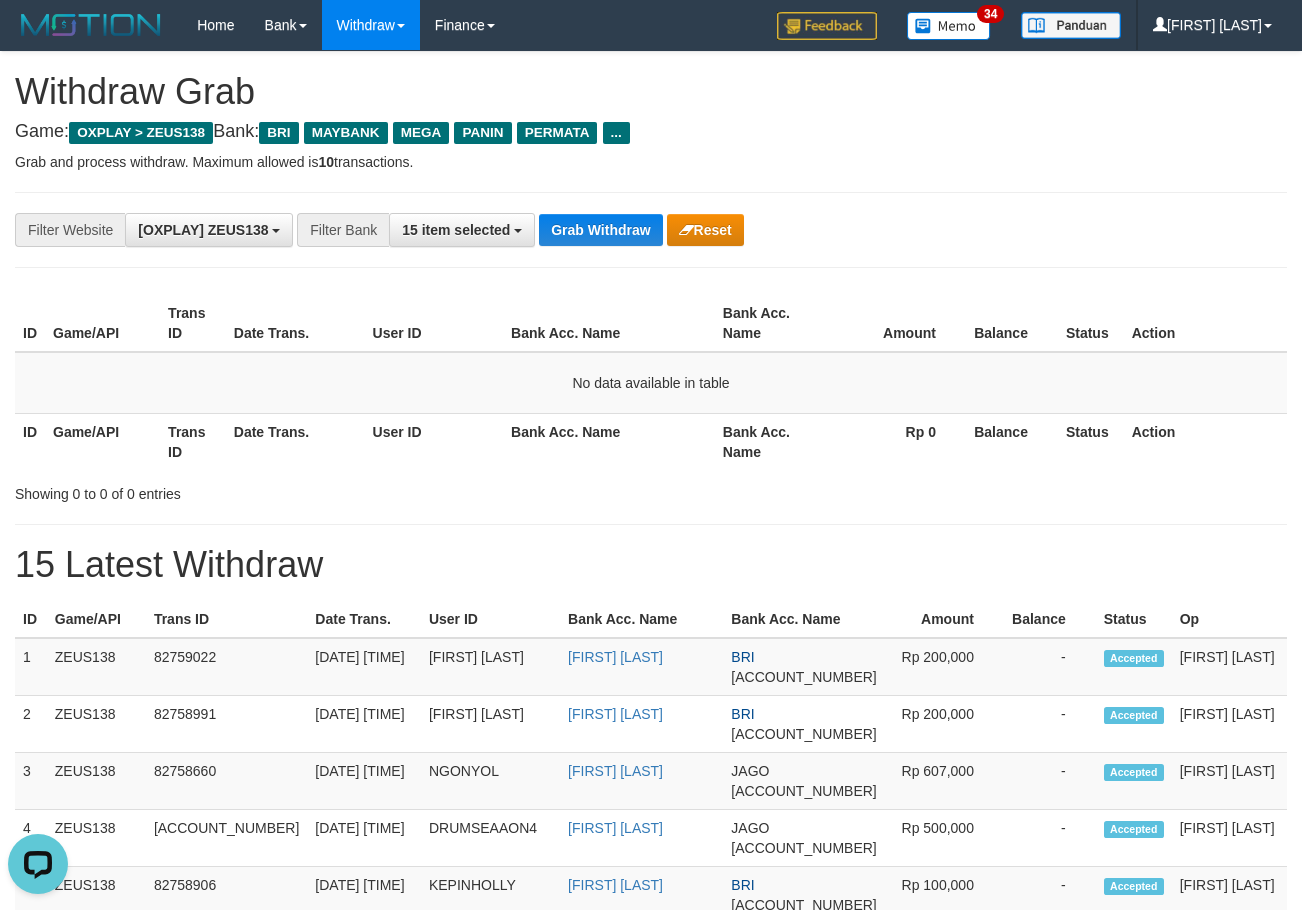 drag, startPoint x: 0, startPoint y: 0, endPoint x: 1209, endPoint y: 492, distance: 1305.2759 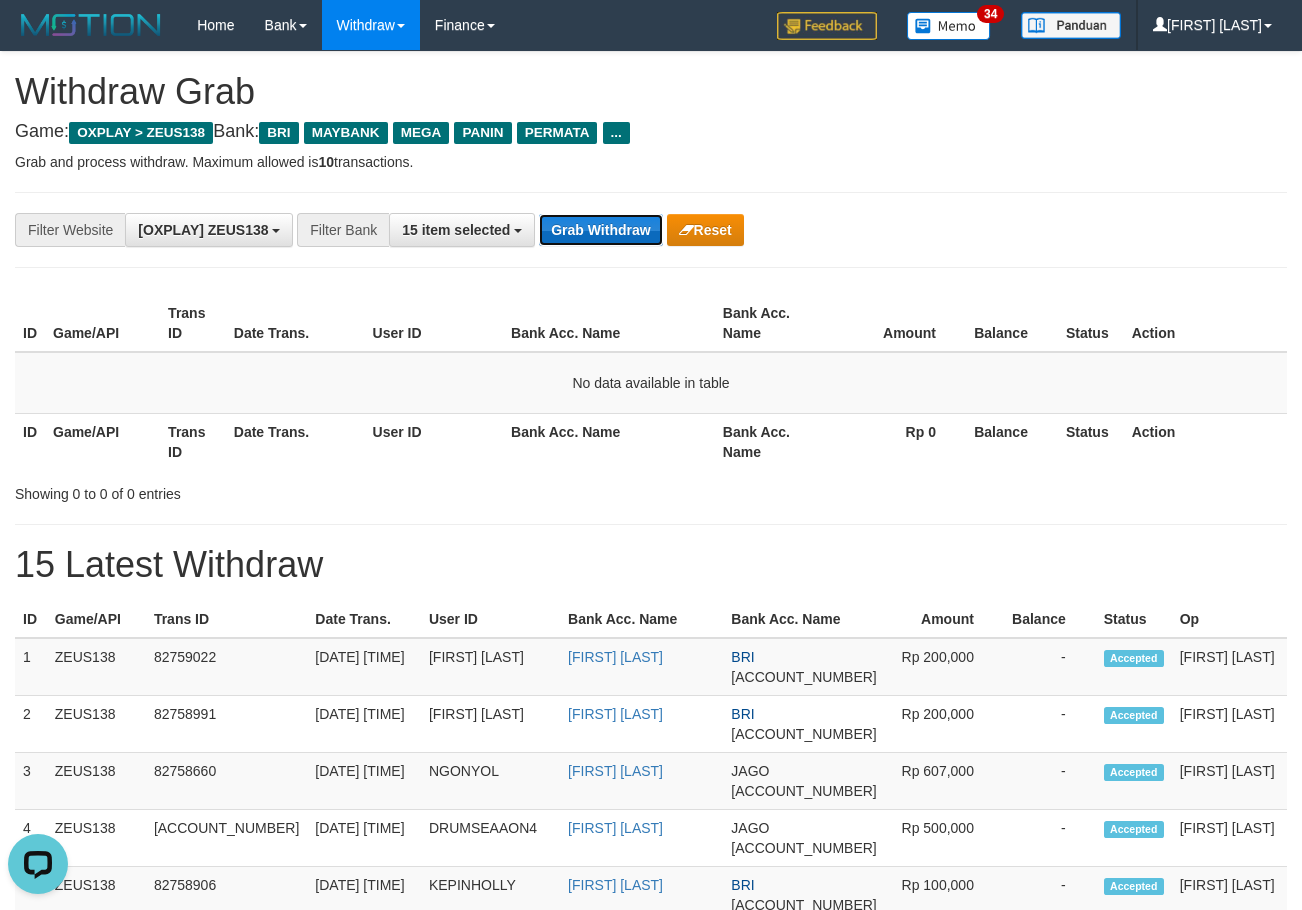click on "Grab Withdraw" at bounding box center [600, 230] 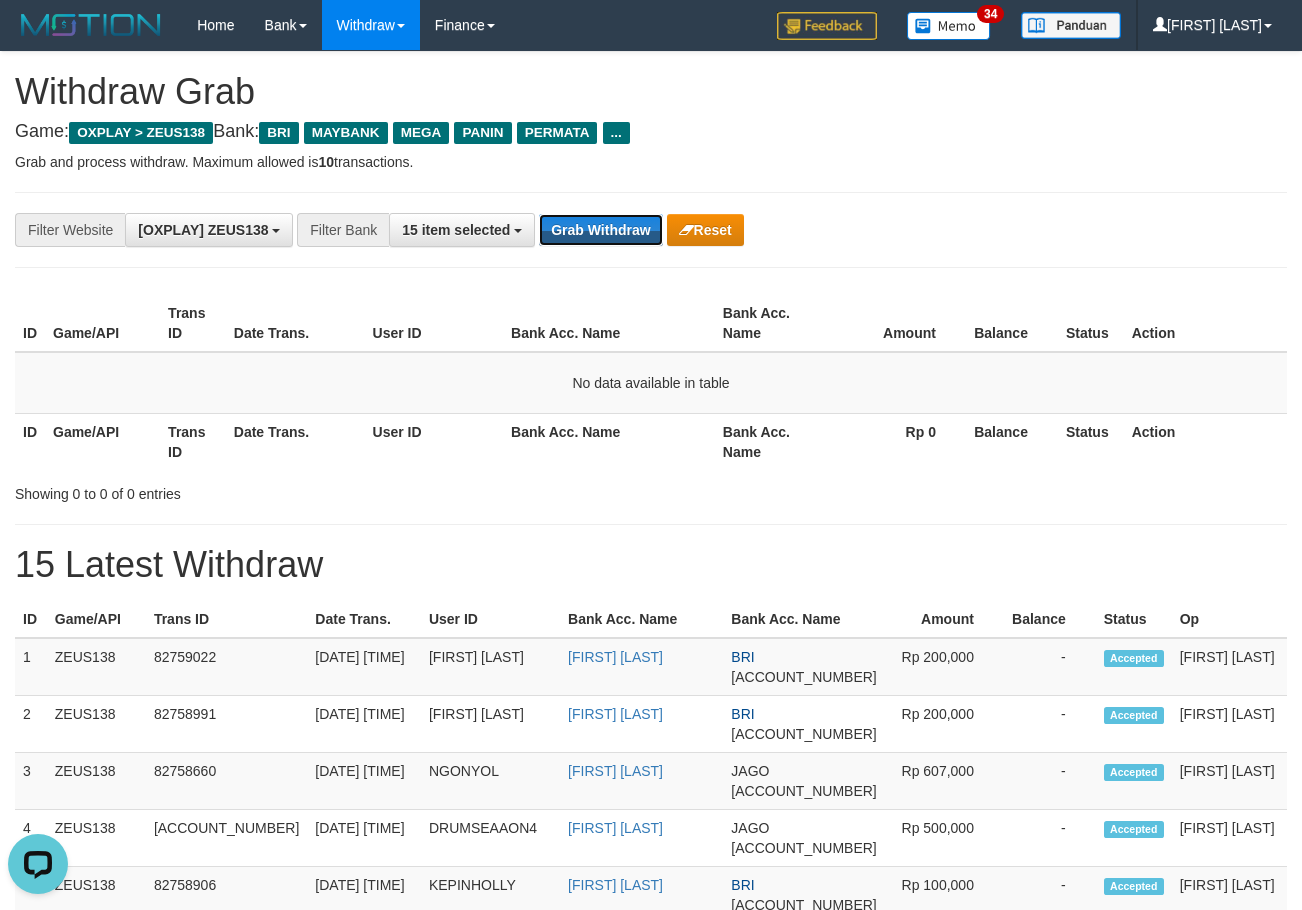 drag, startPoint x: 590, startPoint y: 231, endPoint x: 1308, endPoint y: 343, distance: 726.68286 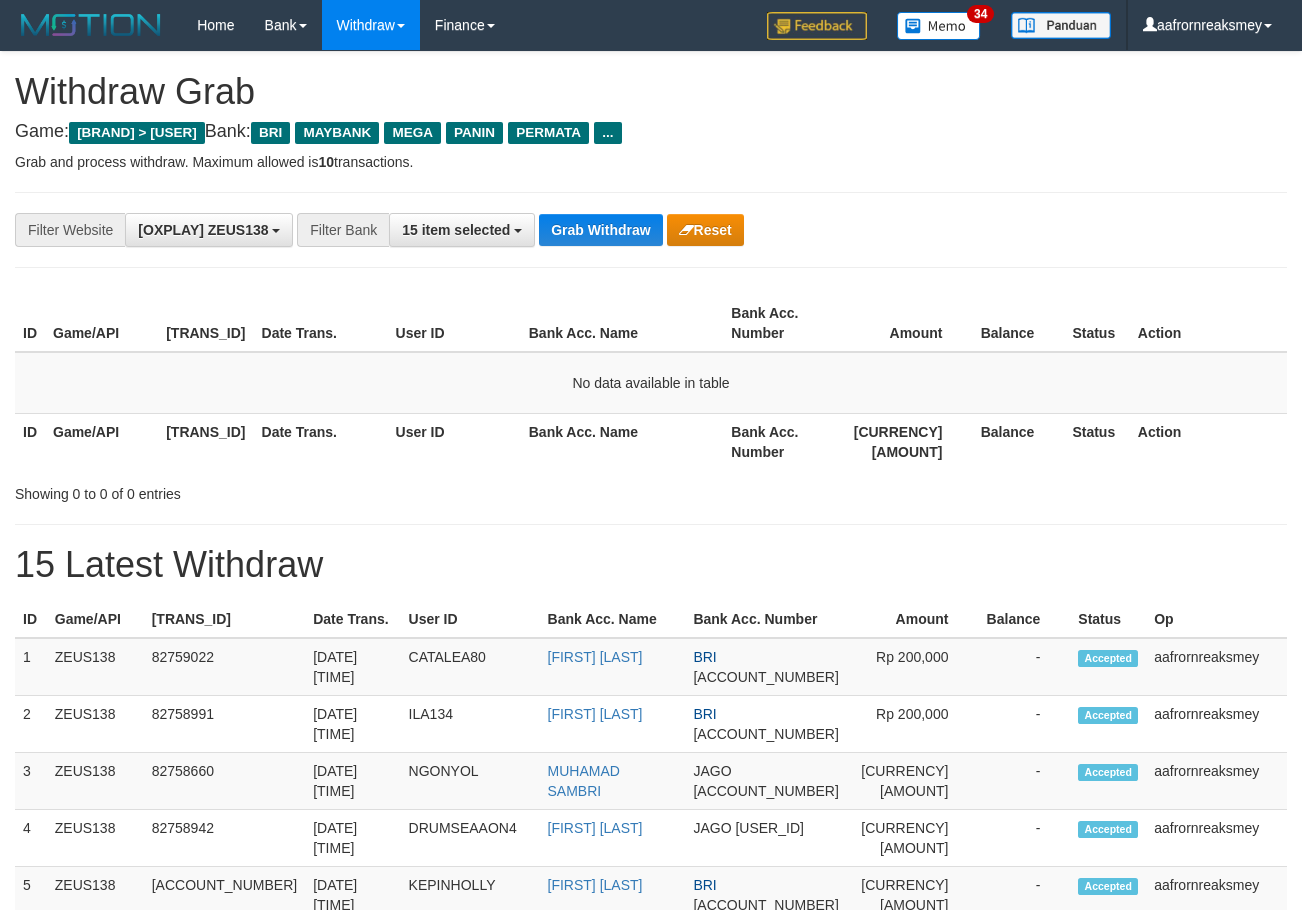 scroll, scrollTop: 0, scrollLeft: 0, axis: both 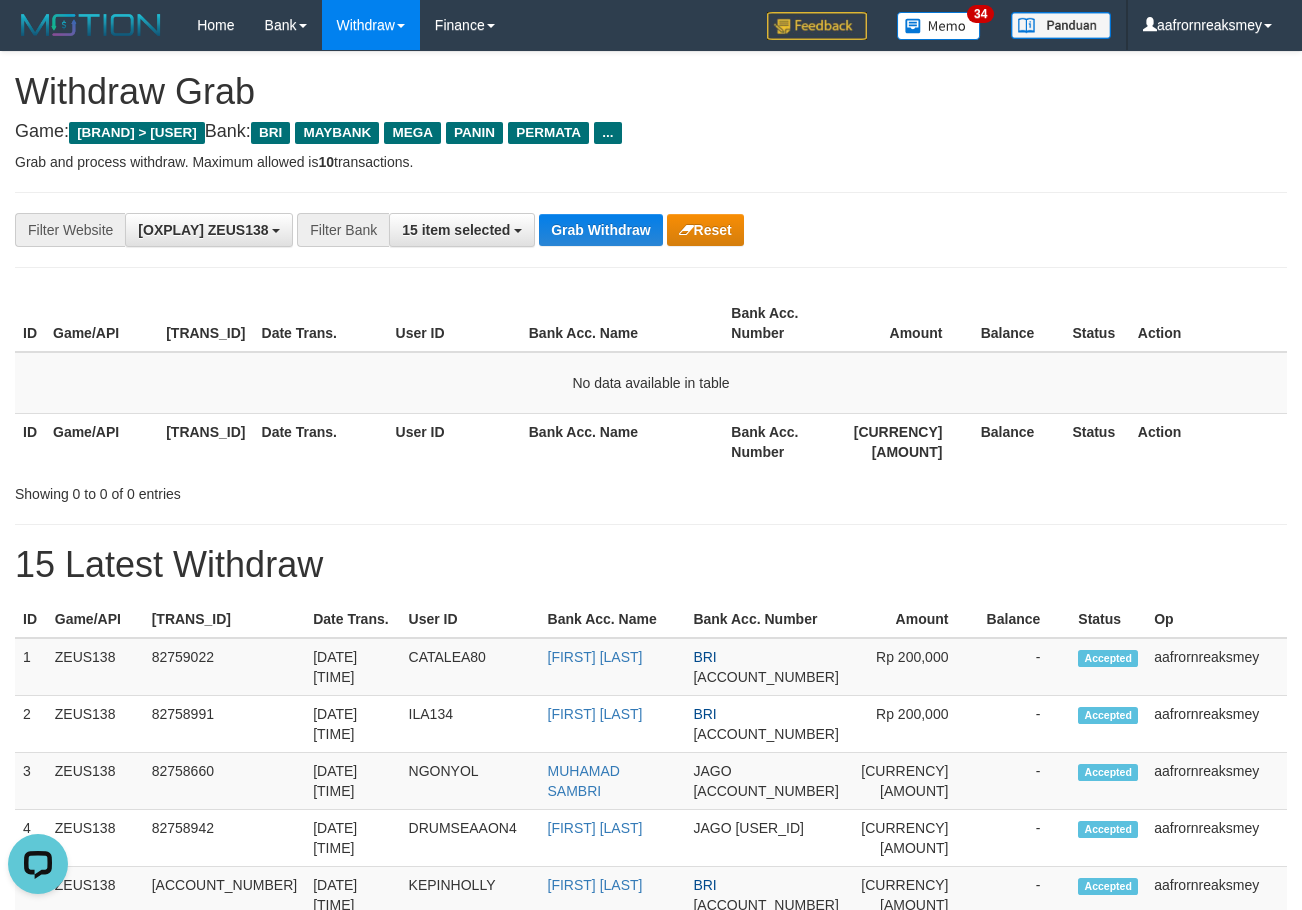 click on "**********" at bounding box center (651, 230) 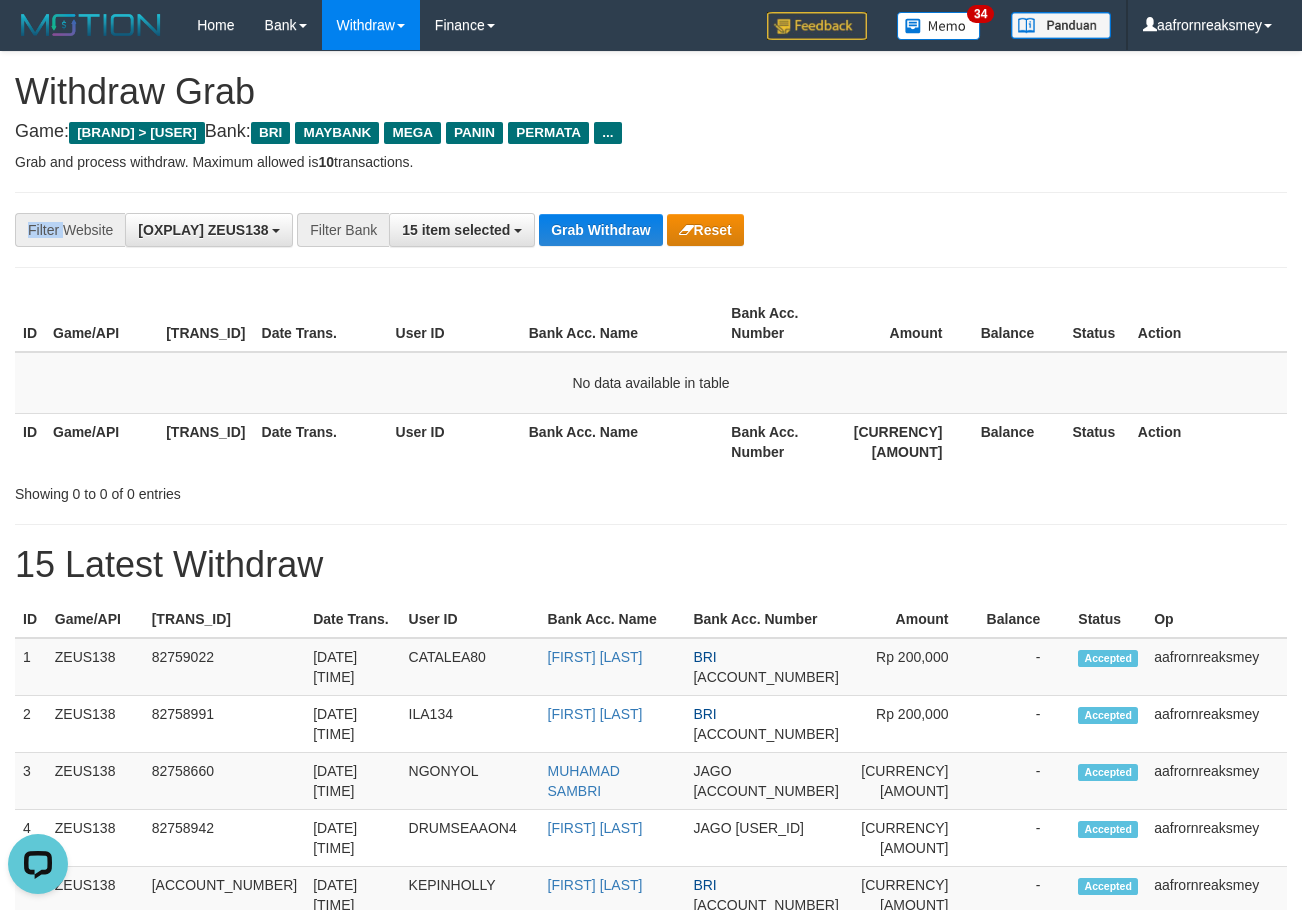 click on "**********" at bounding box center (651, 230) 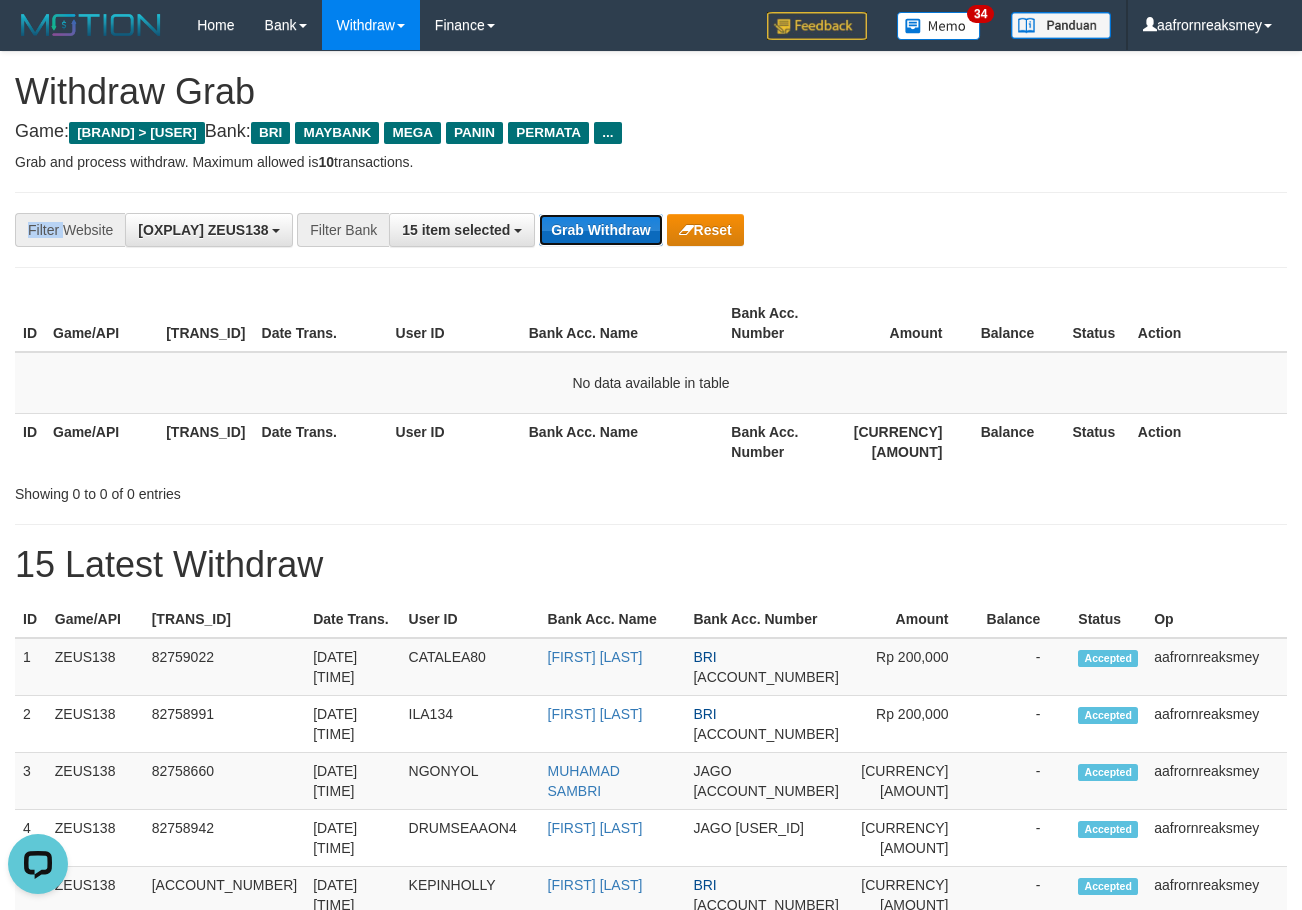 click on "Grab Withdraw" at bounding box center [600, 230] 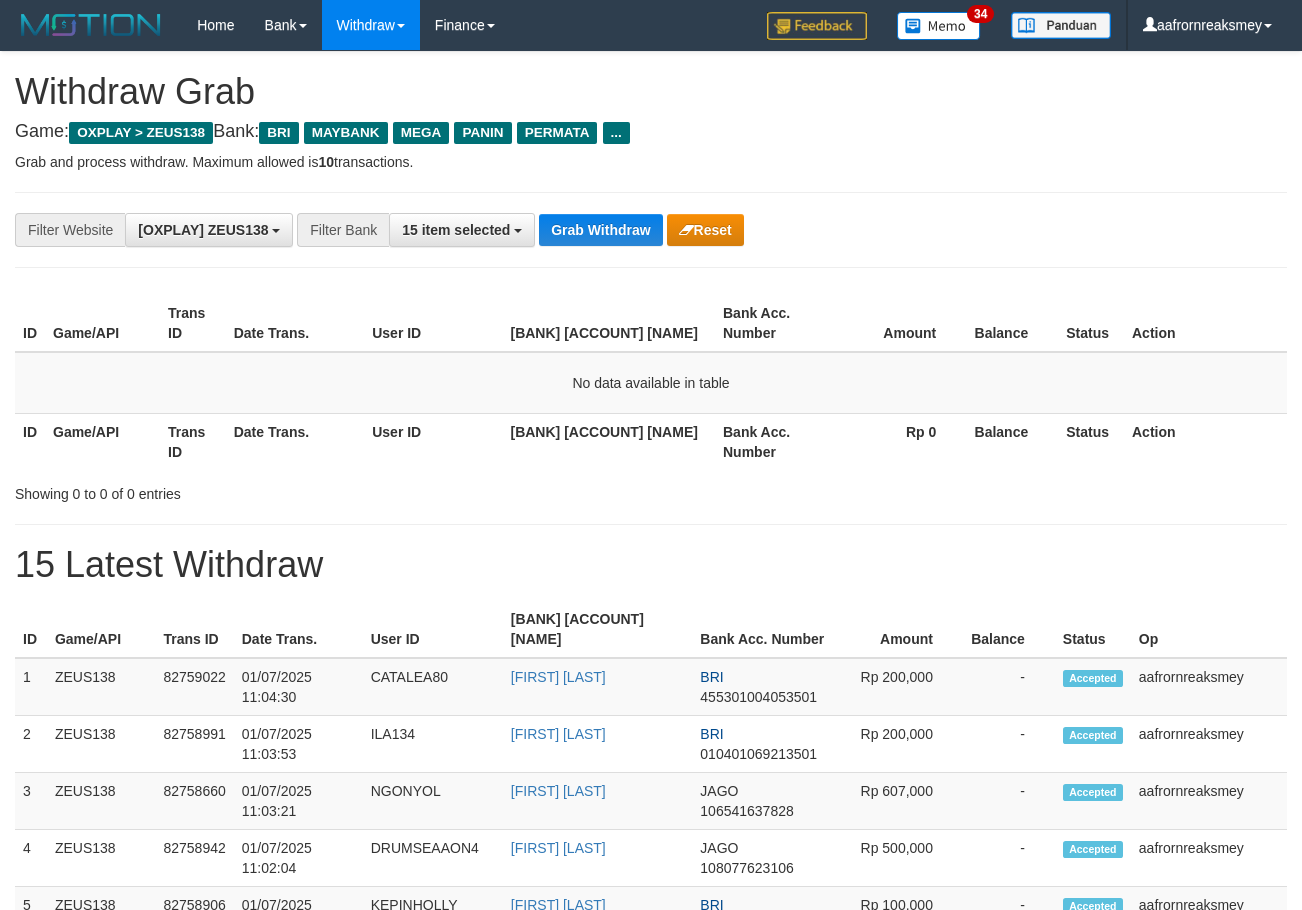 click on "Grab Withdraw" at bounding box center (600, 230) 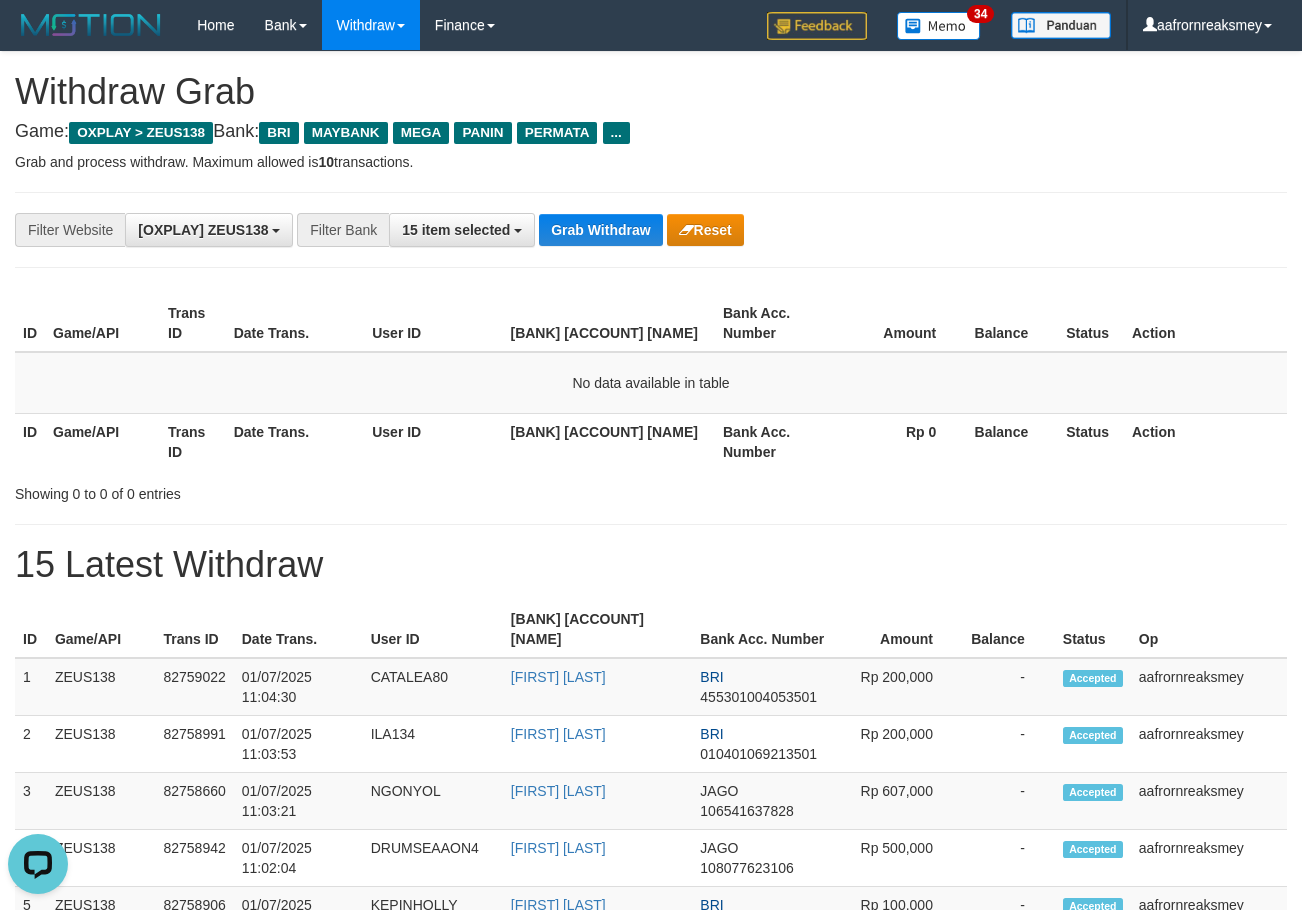 scroll, scrollTop: 0, scrollLeft: 0, axis: both 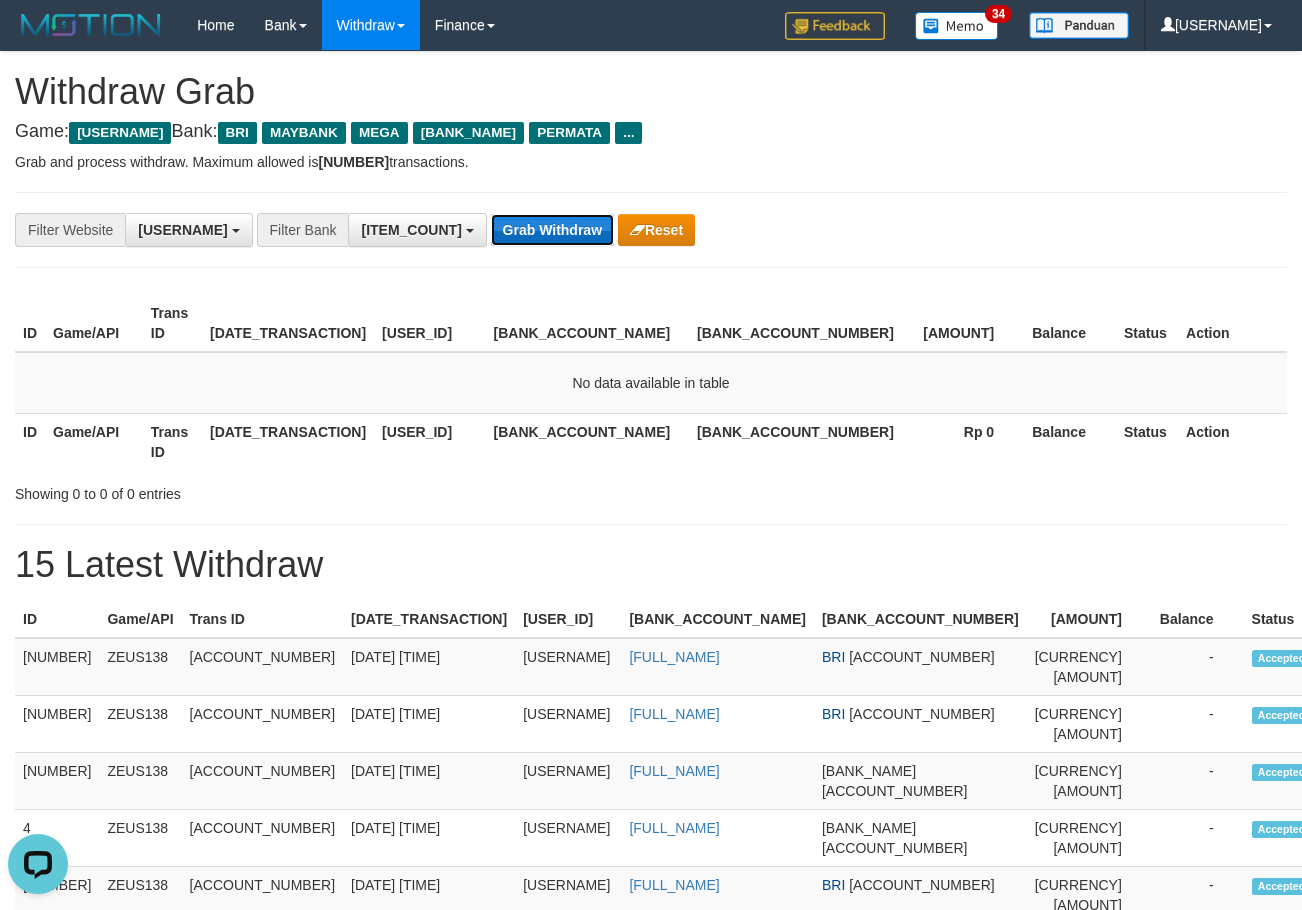 click on "Grab Withdraw" at bounding box center (552, 230) 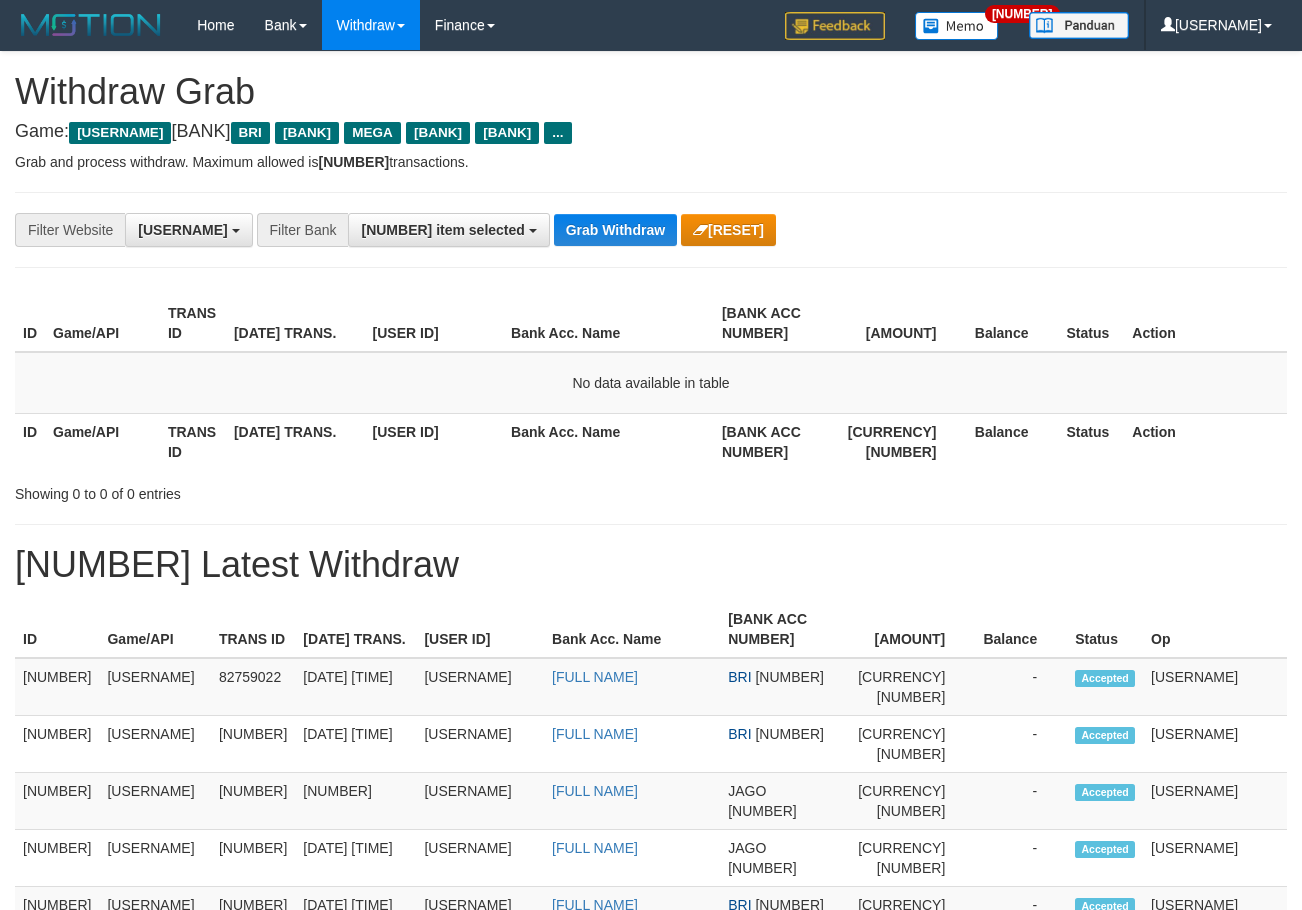 scroll, scrollTop: 0, scrollLeft: 0, axis: both 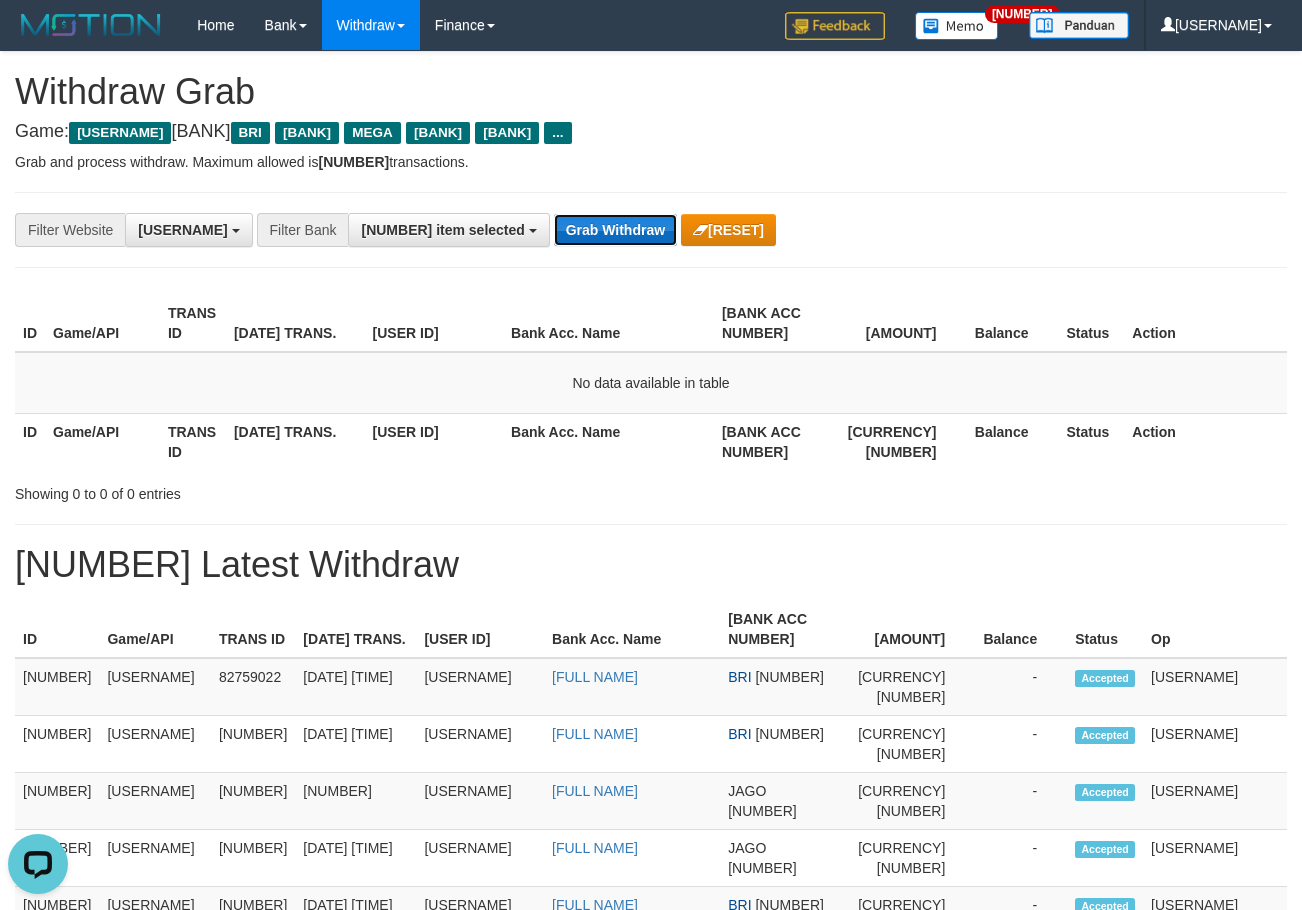 click on "Grab Withdraw" at bounding box center [615, 230] 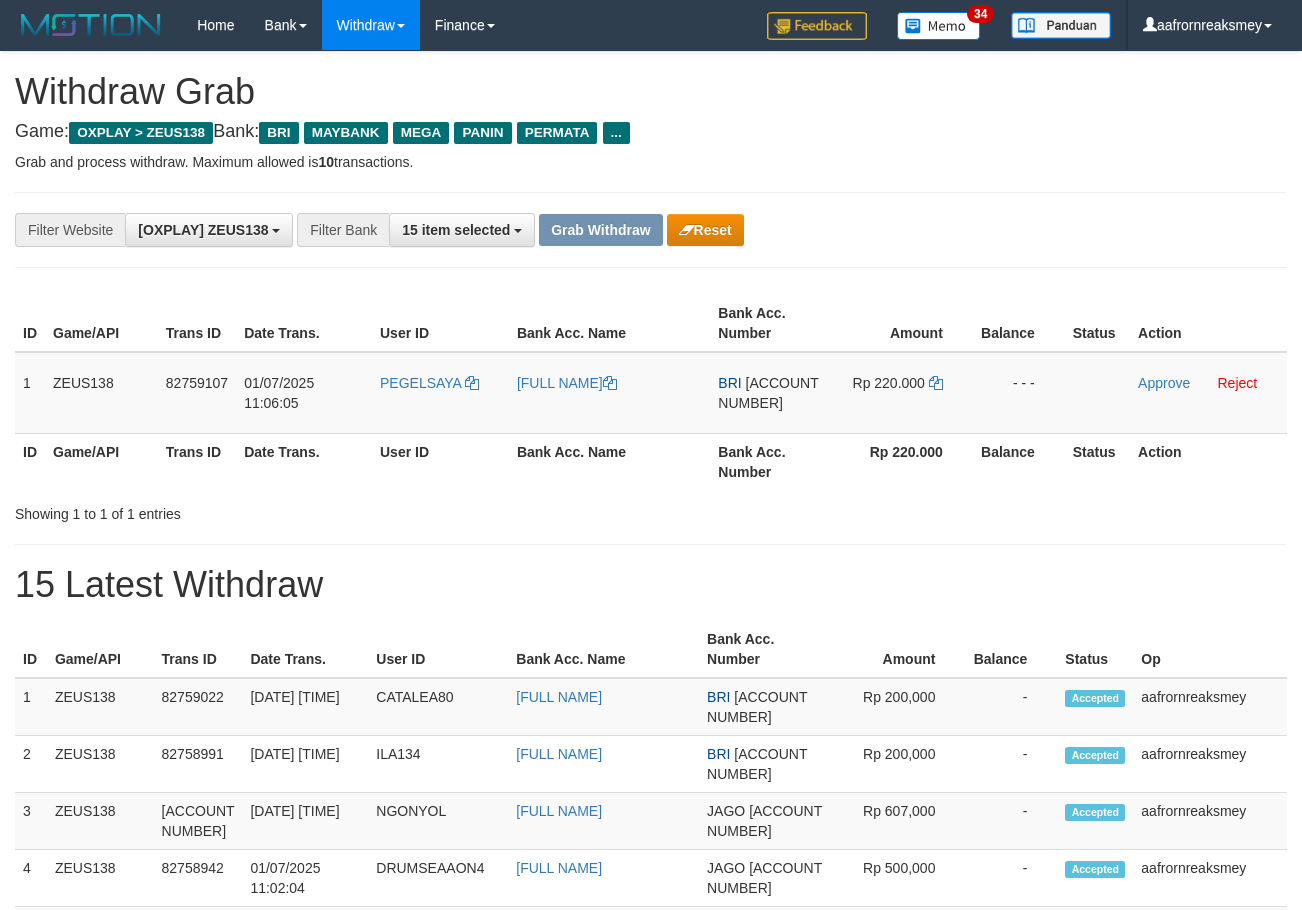 scroll, scrollTop: 0, scrollLeft: 0, axis: both 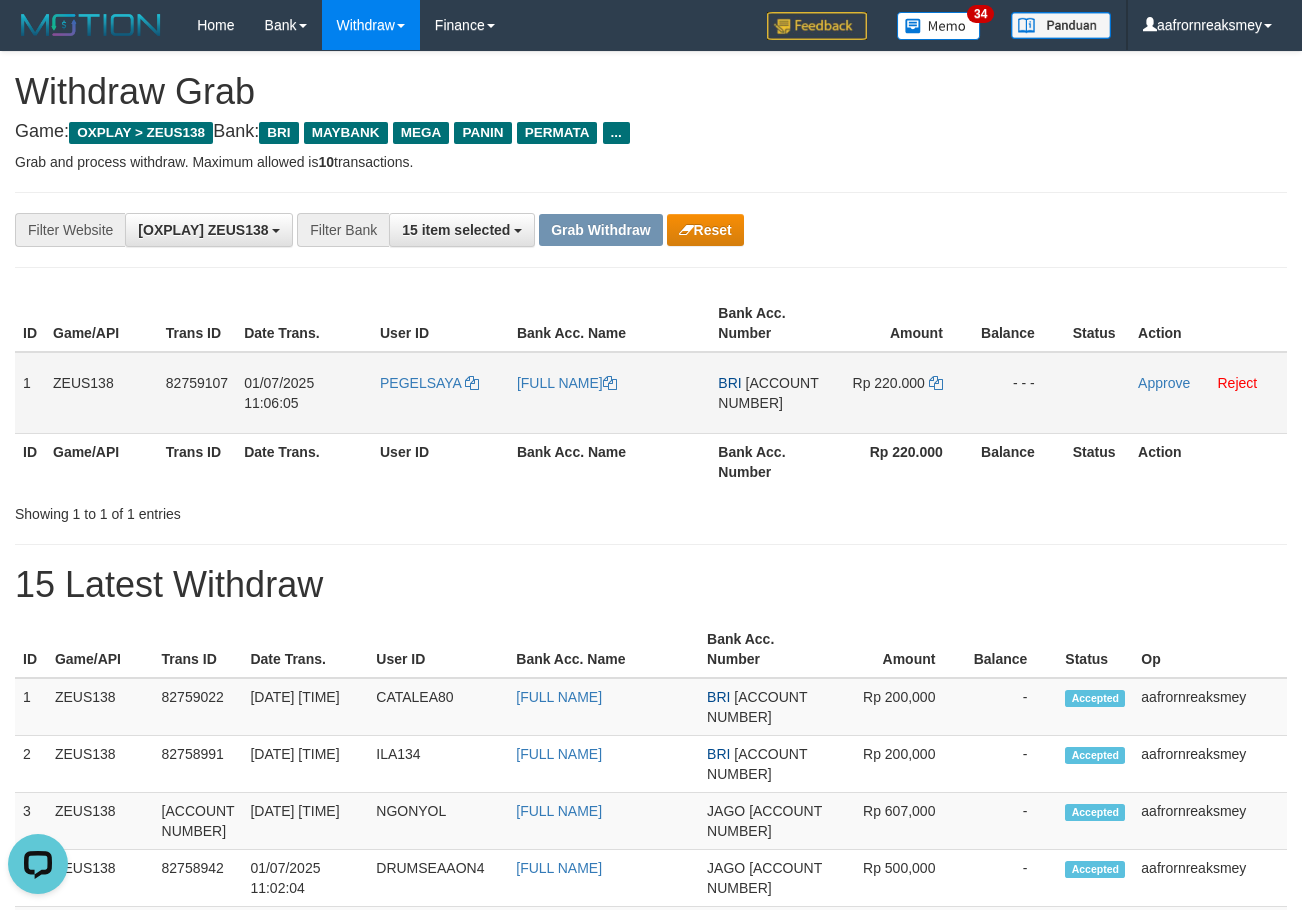 click on "PEGELSAYA" at bounding box center [440, 393] 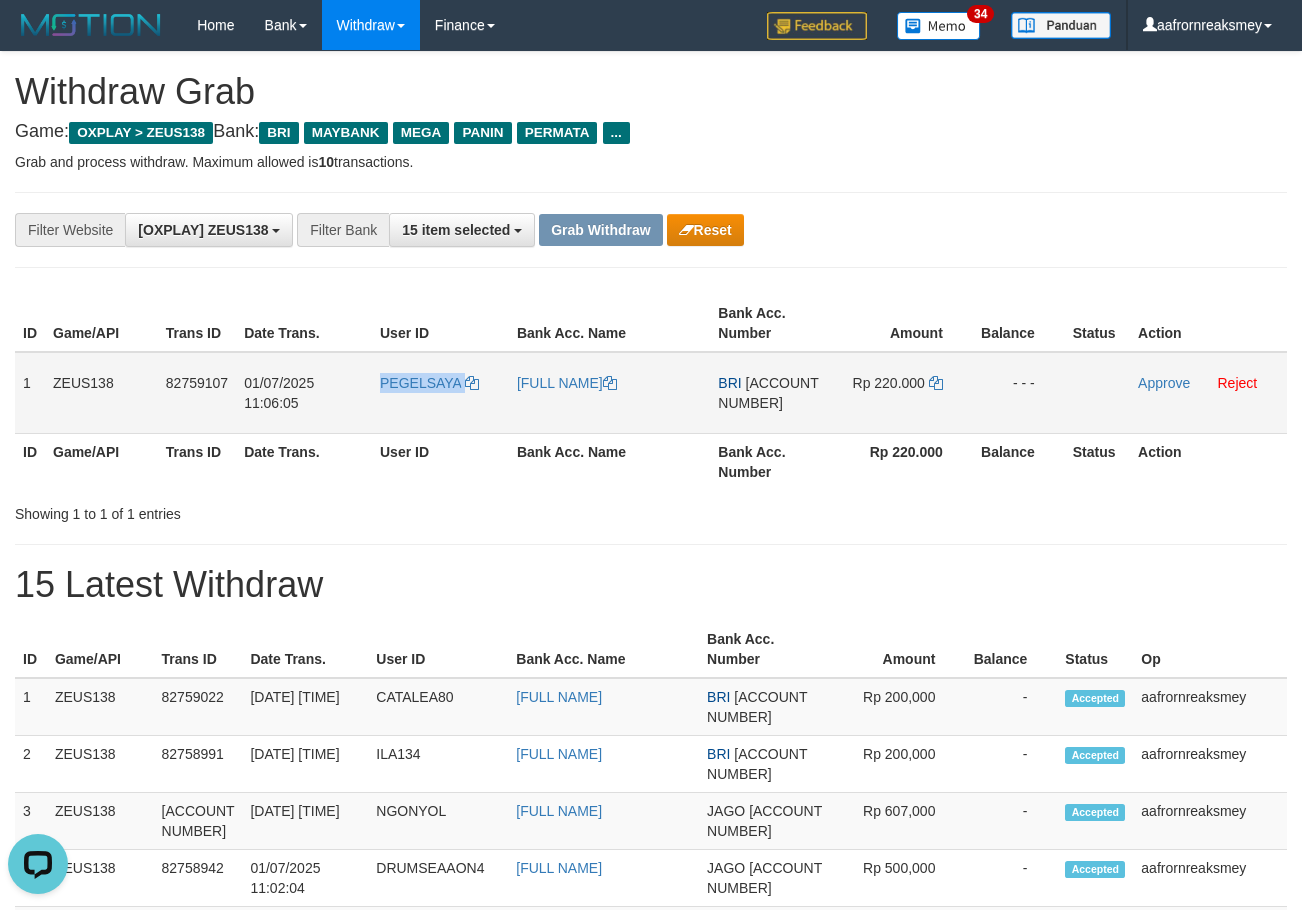 click on "PEGELSAYA" at bounding box center (440, 393) 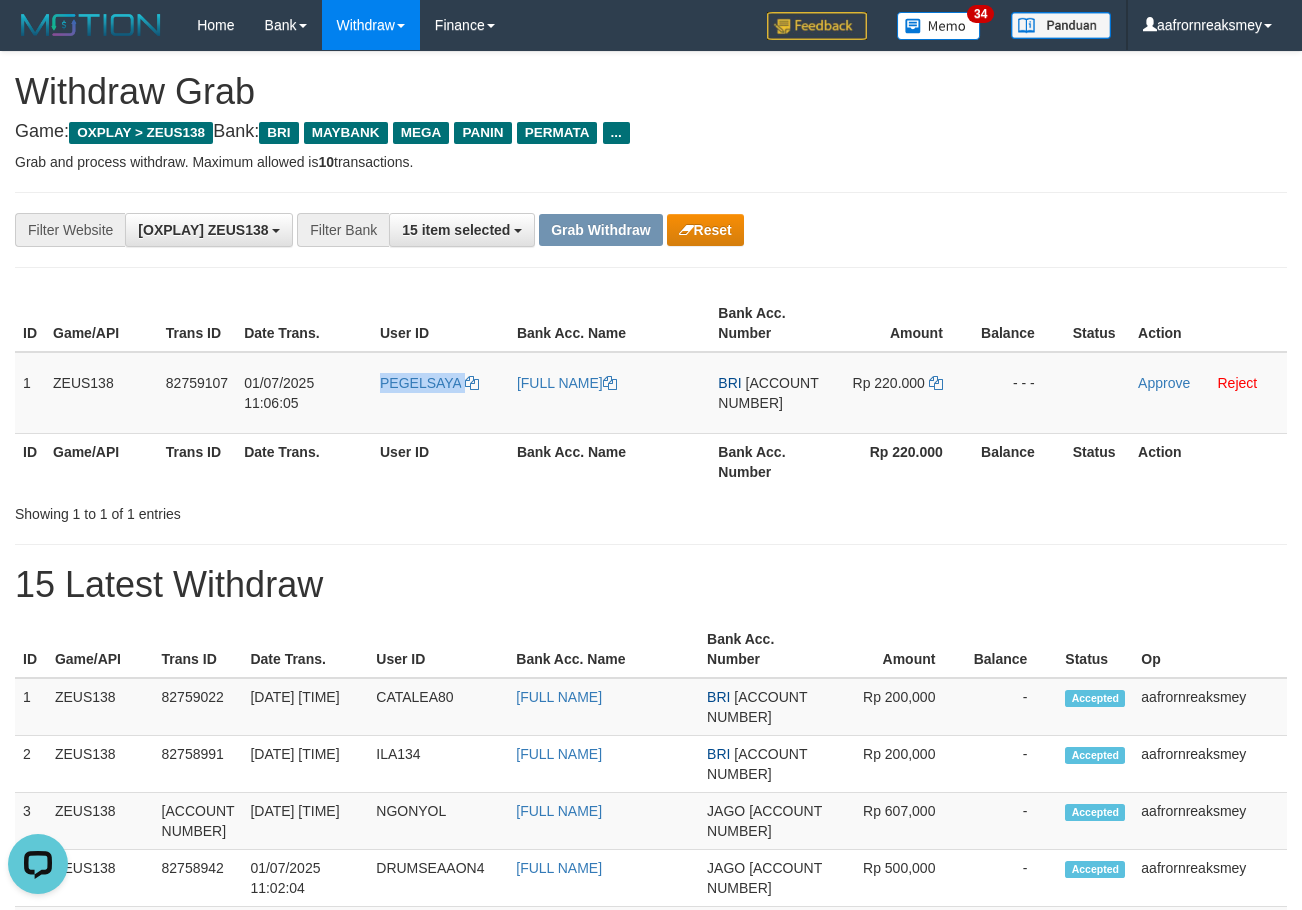 copy on "PEGELSAYA" 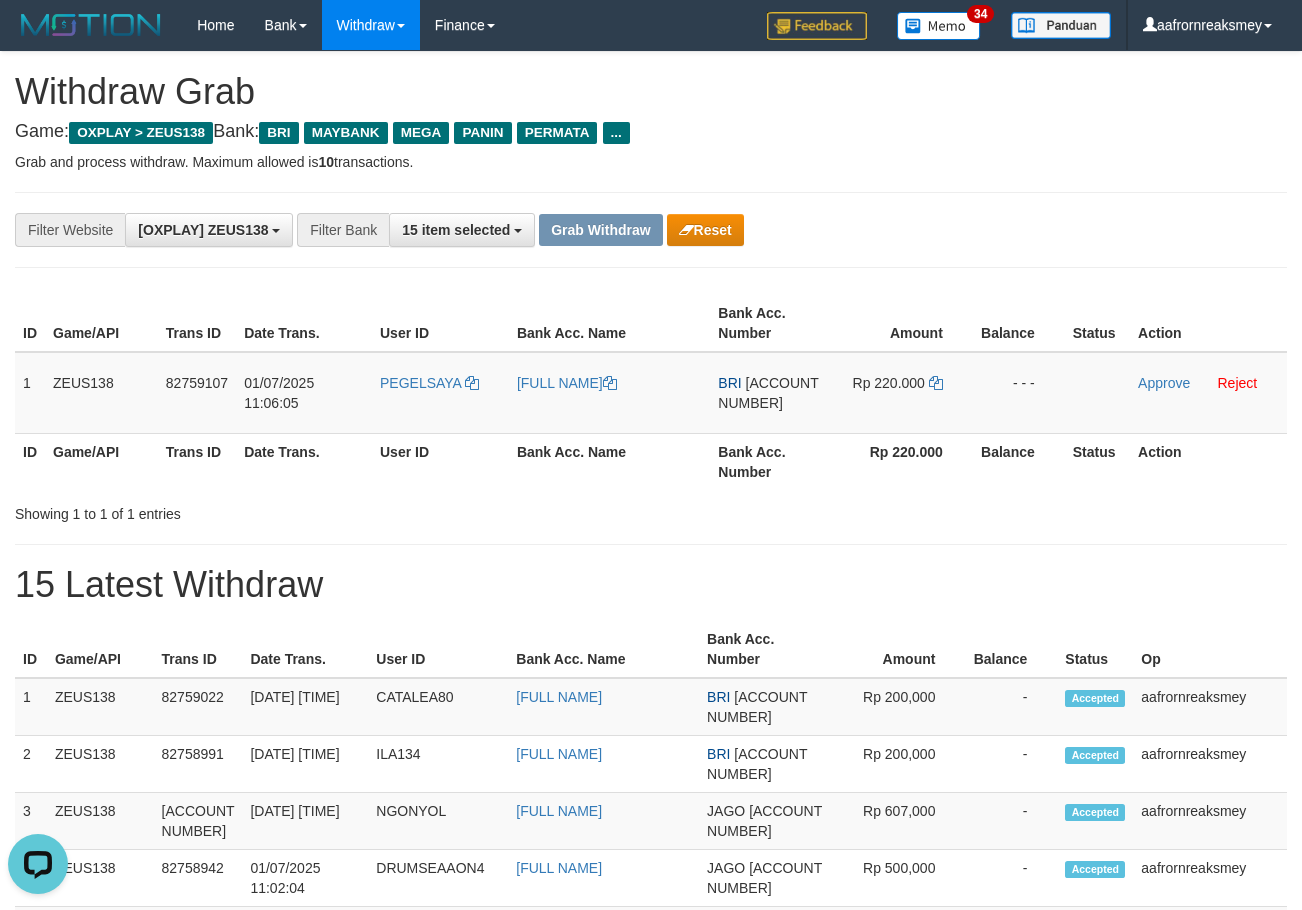 click on "Showing 1 to 1 of 1 entries" at bounding box center [651, 510] 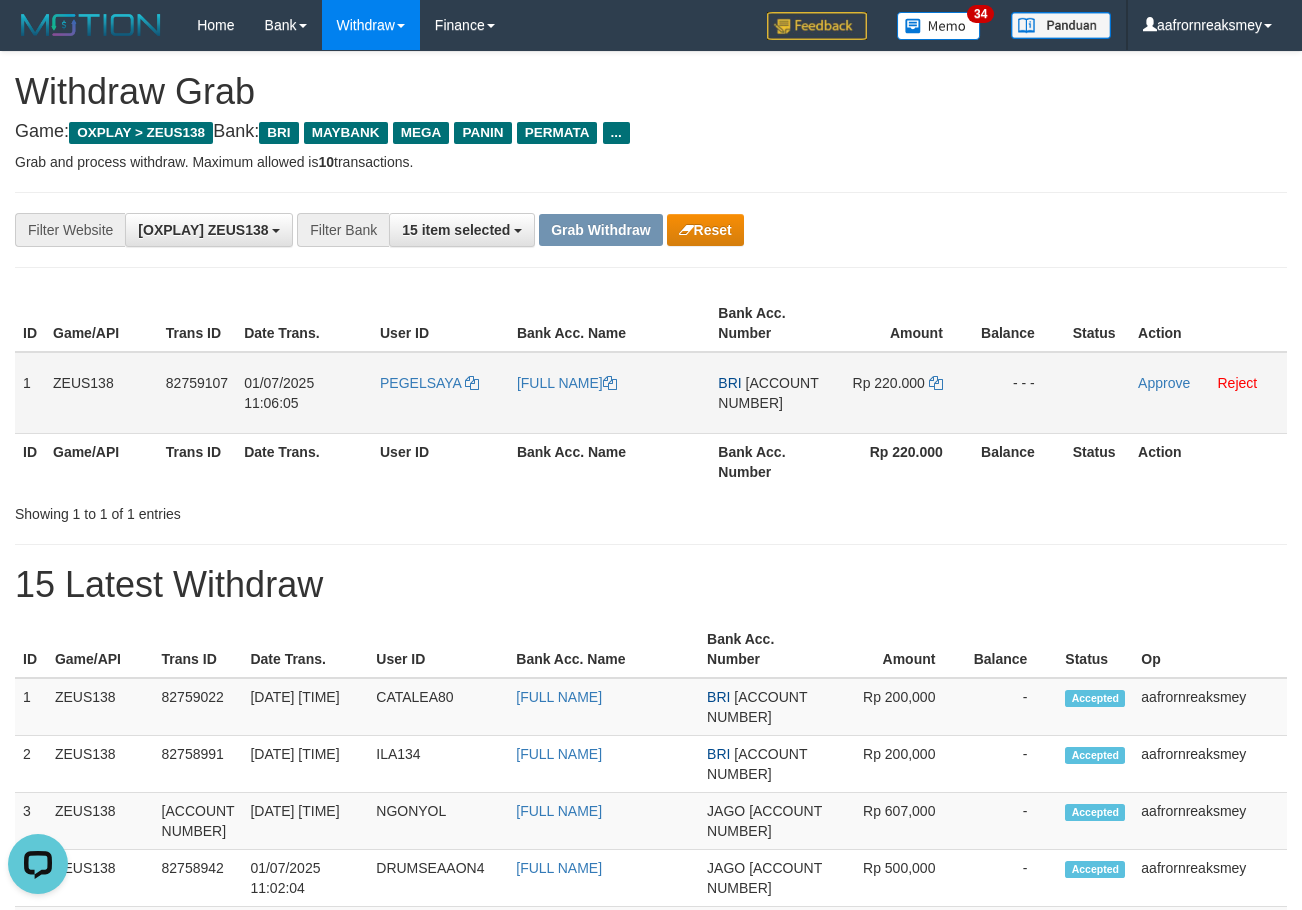 copy on "1
ZEUS138
82759107
01/07/2025 11:06:05
PEGELSAYA
ADI FAJAR PRAK
BRI
127901005913505
Rp 220.000
- - -" 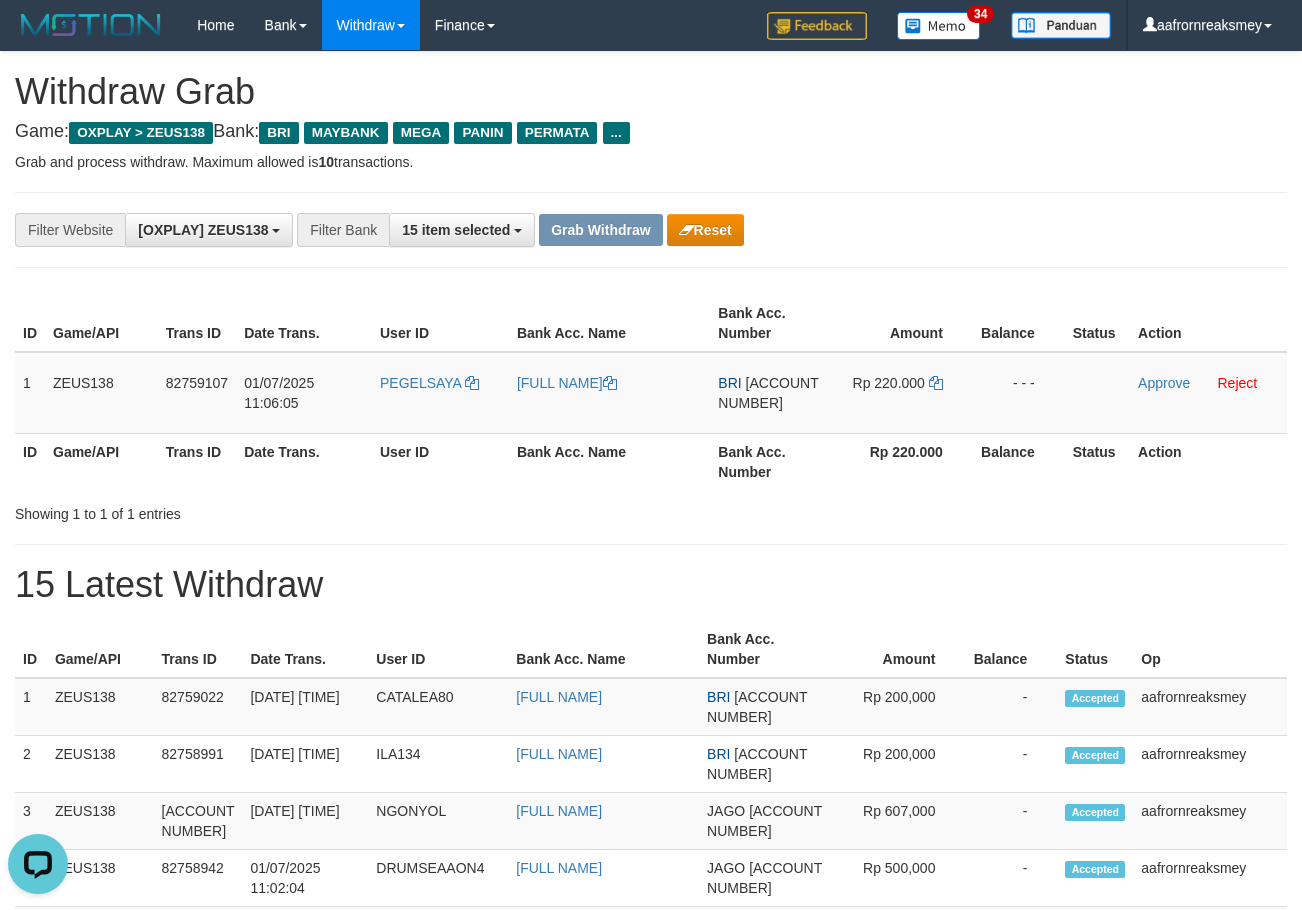click on "Showing 1 to 1 of 1 entries" at bounding box center (651, 510) 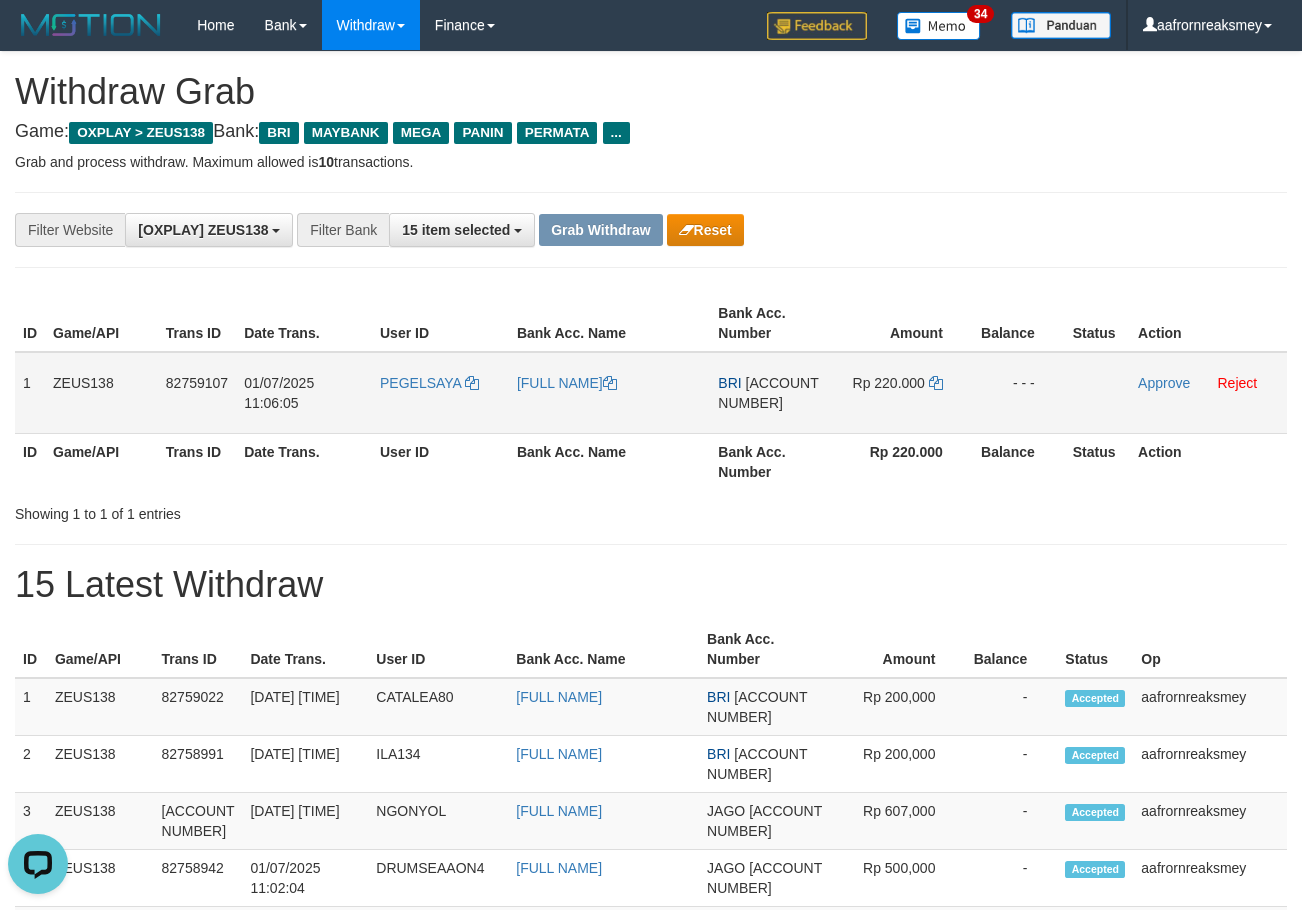 click on "BRI
127901005913505" at bounding box center [774, 393] 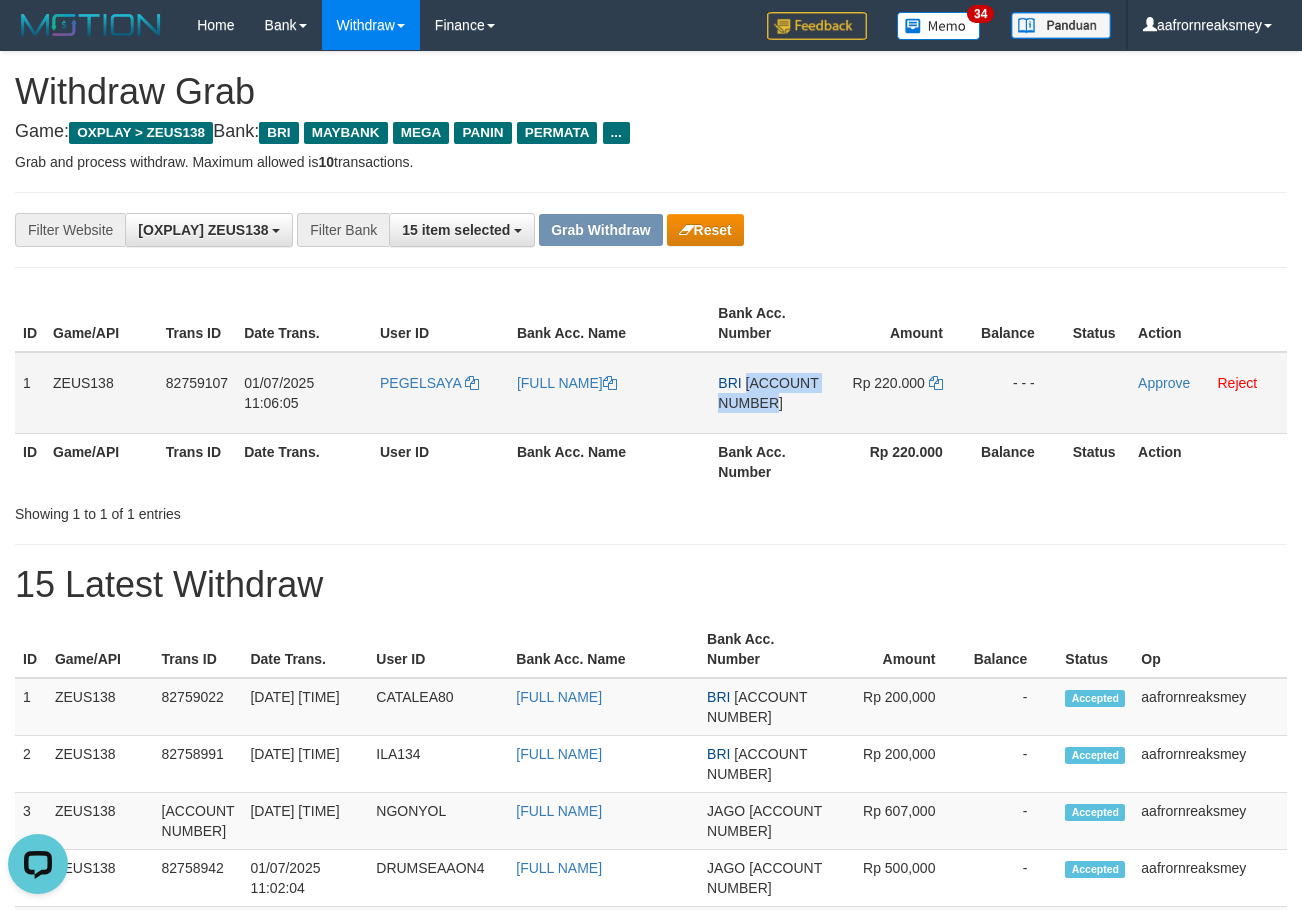 click on "BRI
127901005913505" at bounding box center (774, 393) 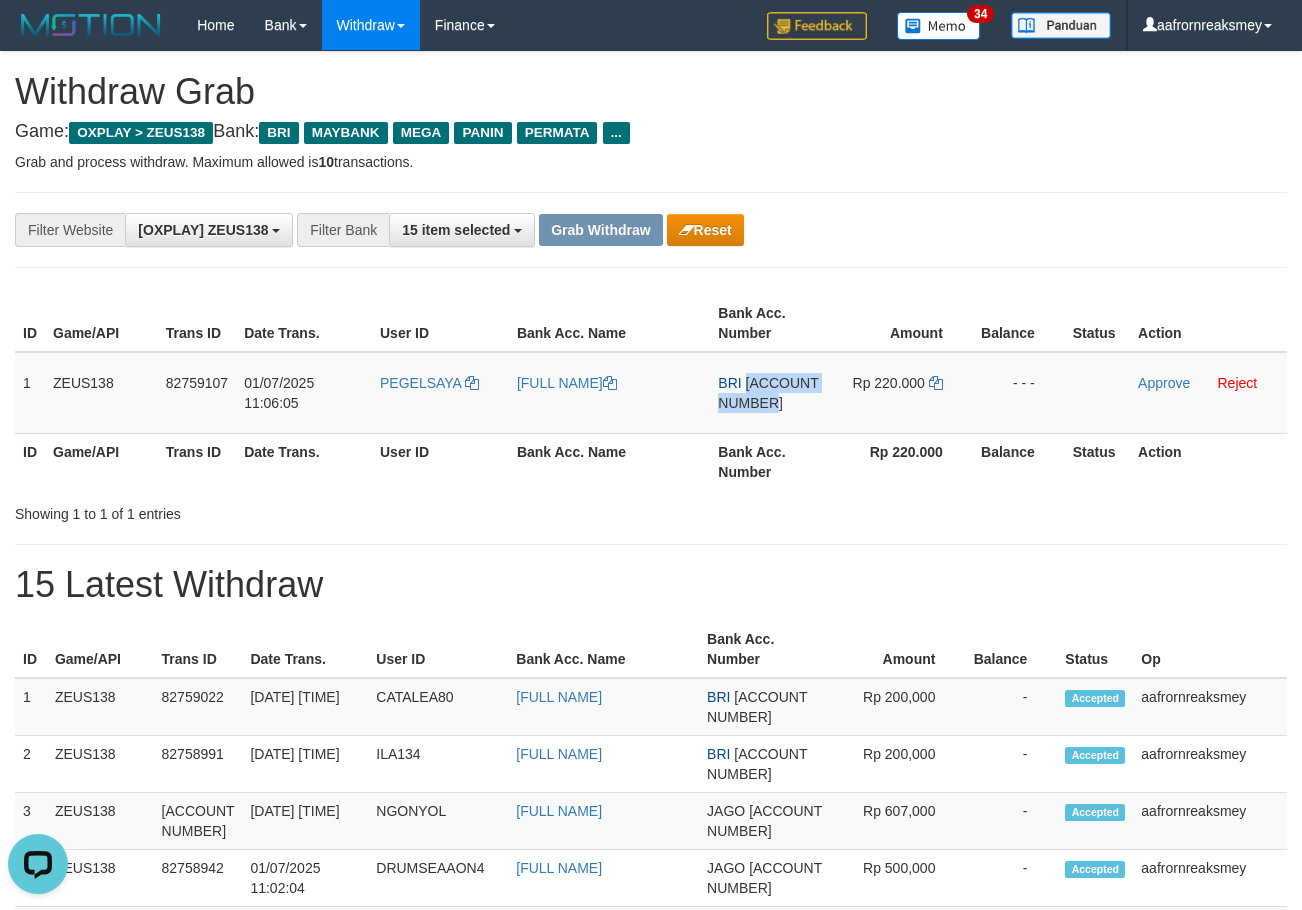 copy on "127901005913505" 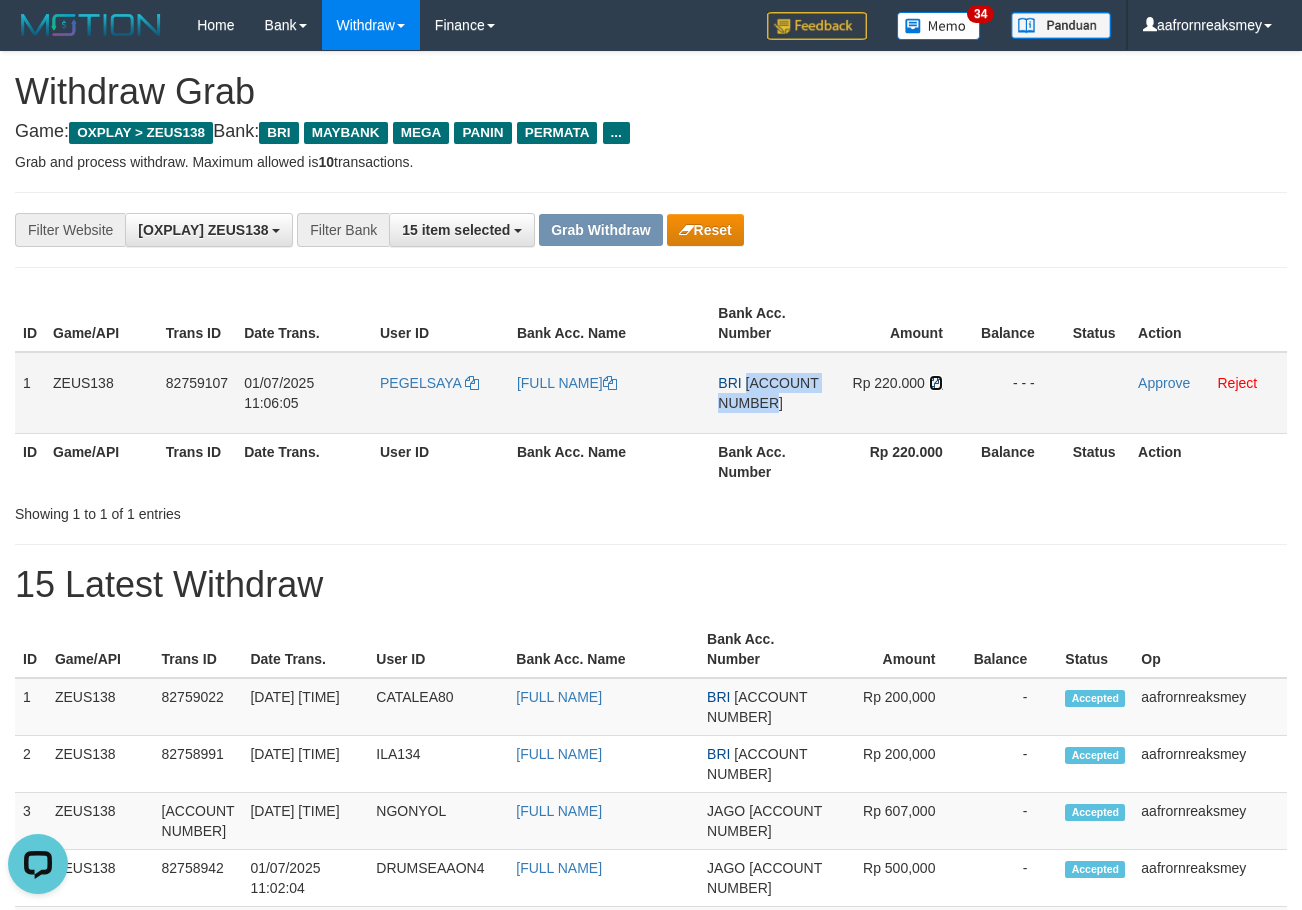 click at bounding box center [610, 383] 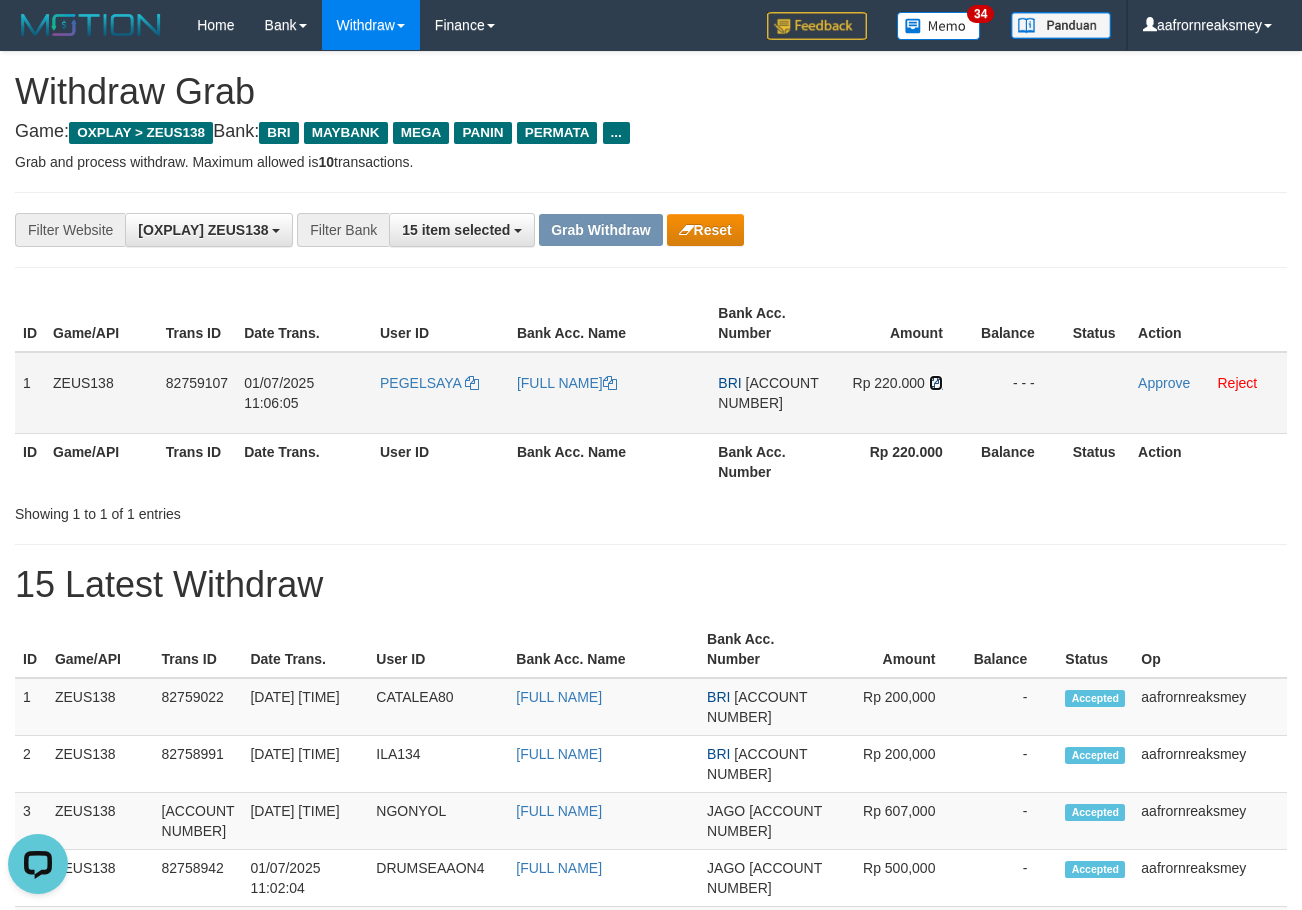 click at bounding box center (610, 383) 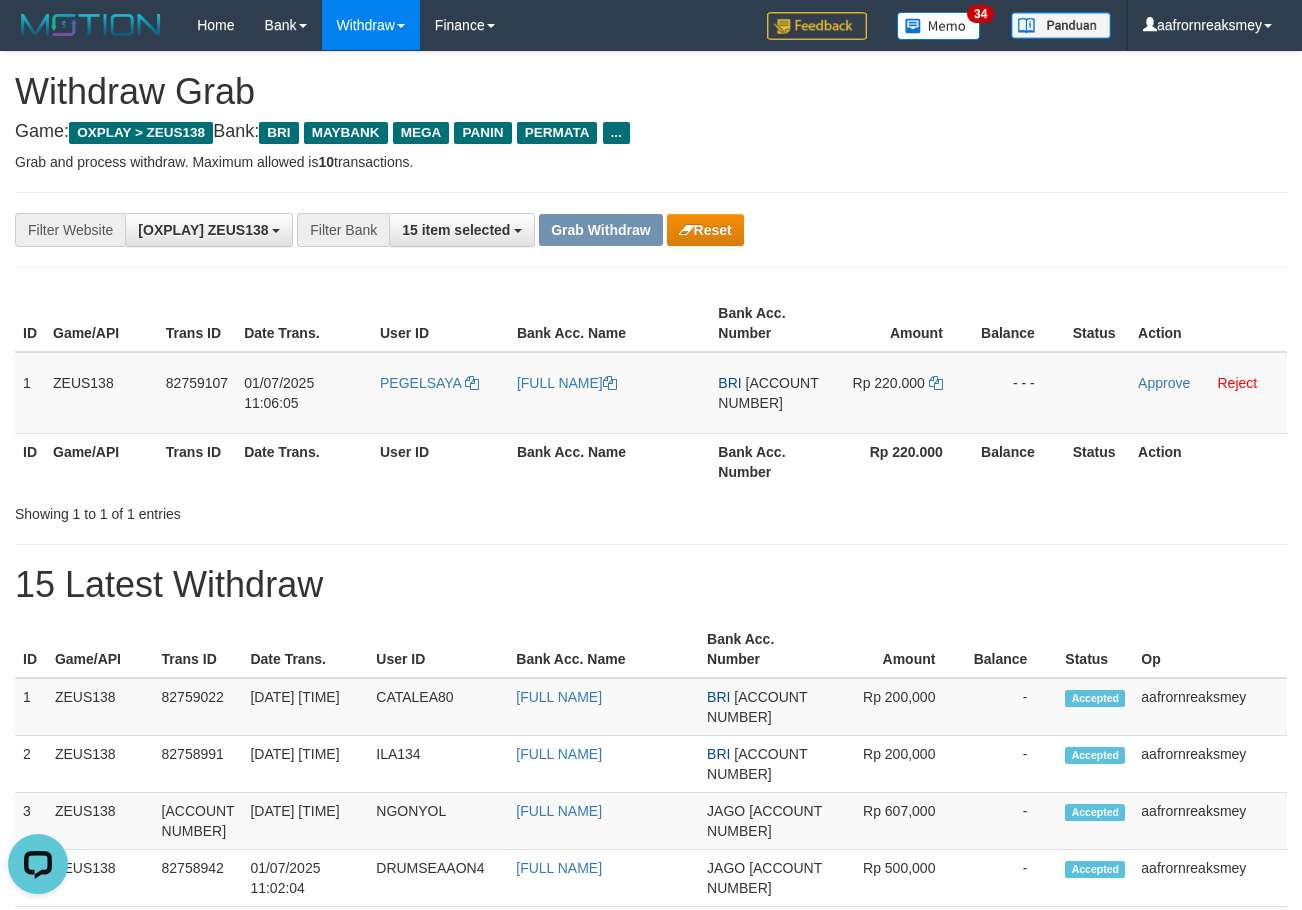 drag, startPoint x: 1248, startPoint y: 539, endPoint x: 1277, endPoint y: 524, distance: 32.649654 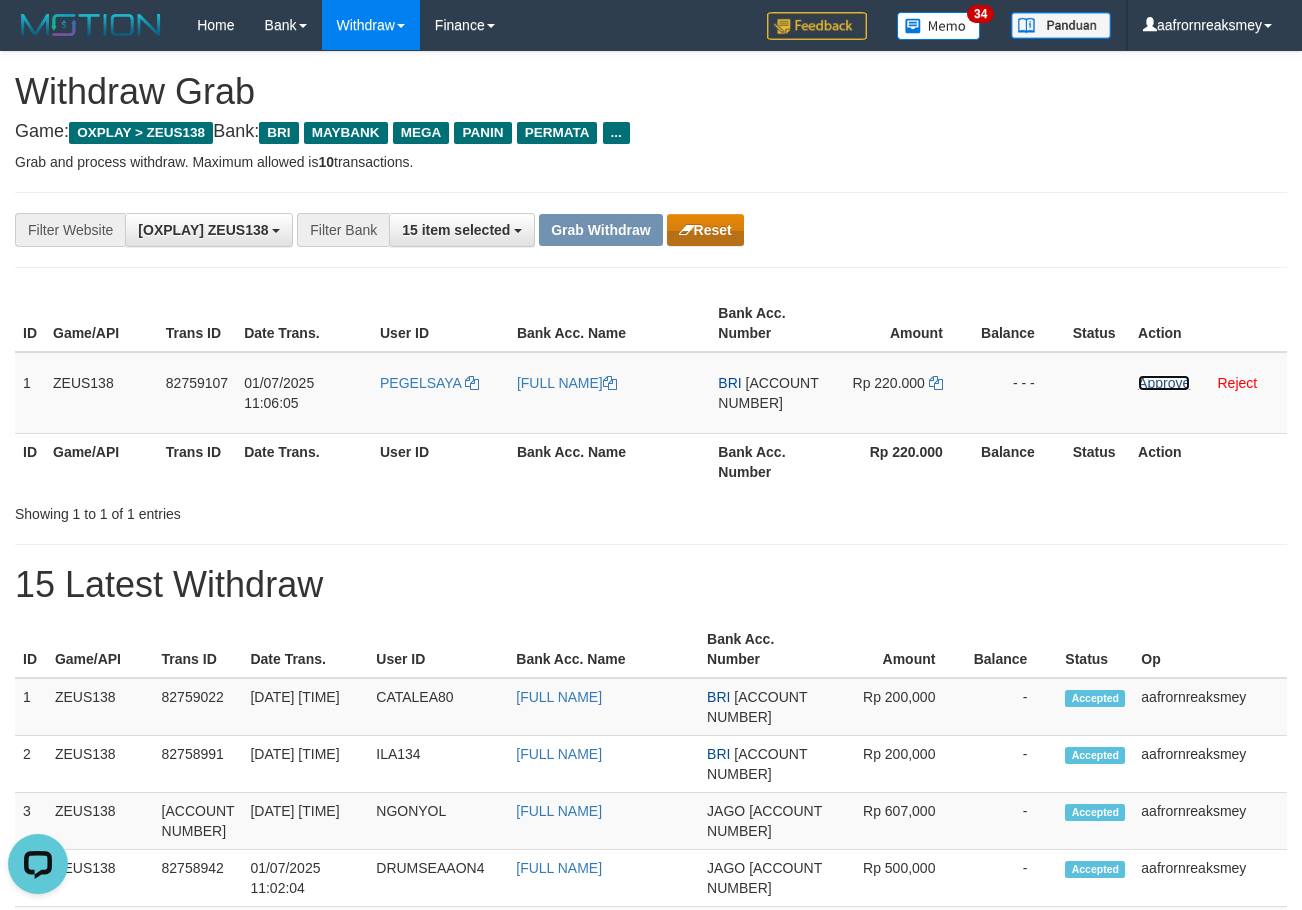 drag, startPoint x: 1161, startPoint y: 379, endPoint x: 723, endPoint y: 215, distance: 467.69647 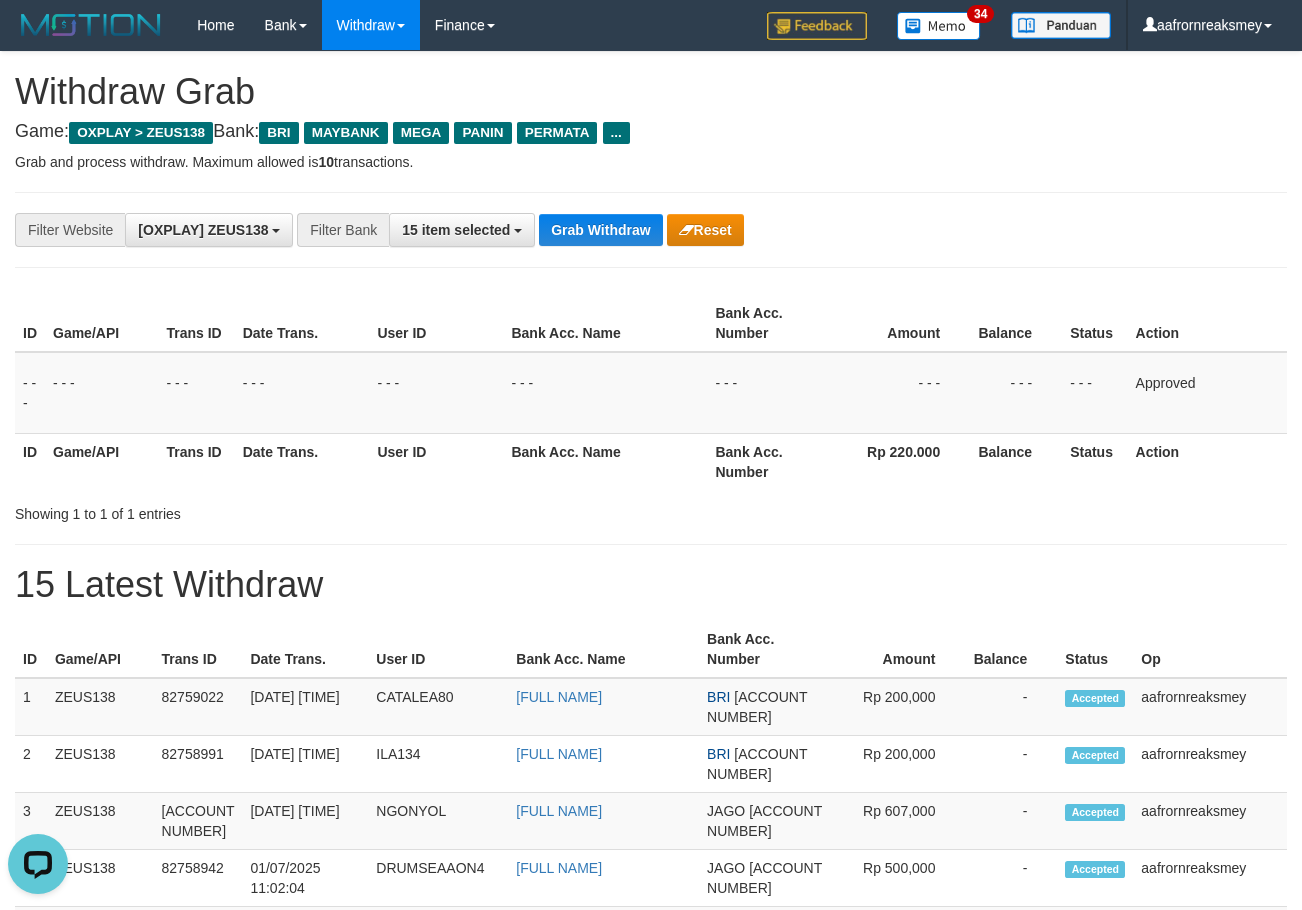 drag, startPoint x: 918, startPoint y: 444, endPoint x: 937, endPoint y: 497, distance: 56.302753 